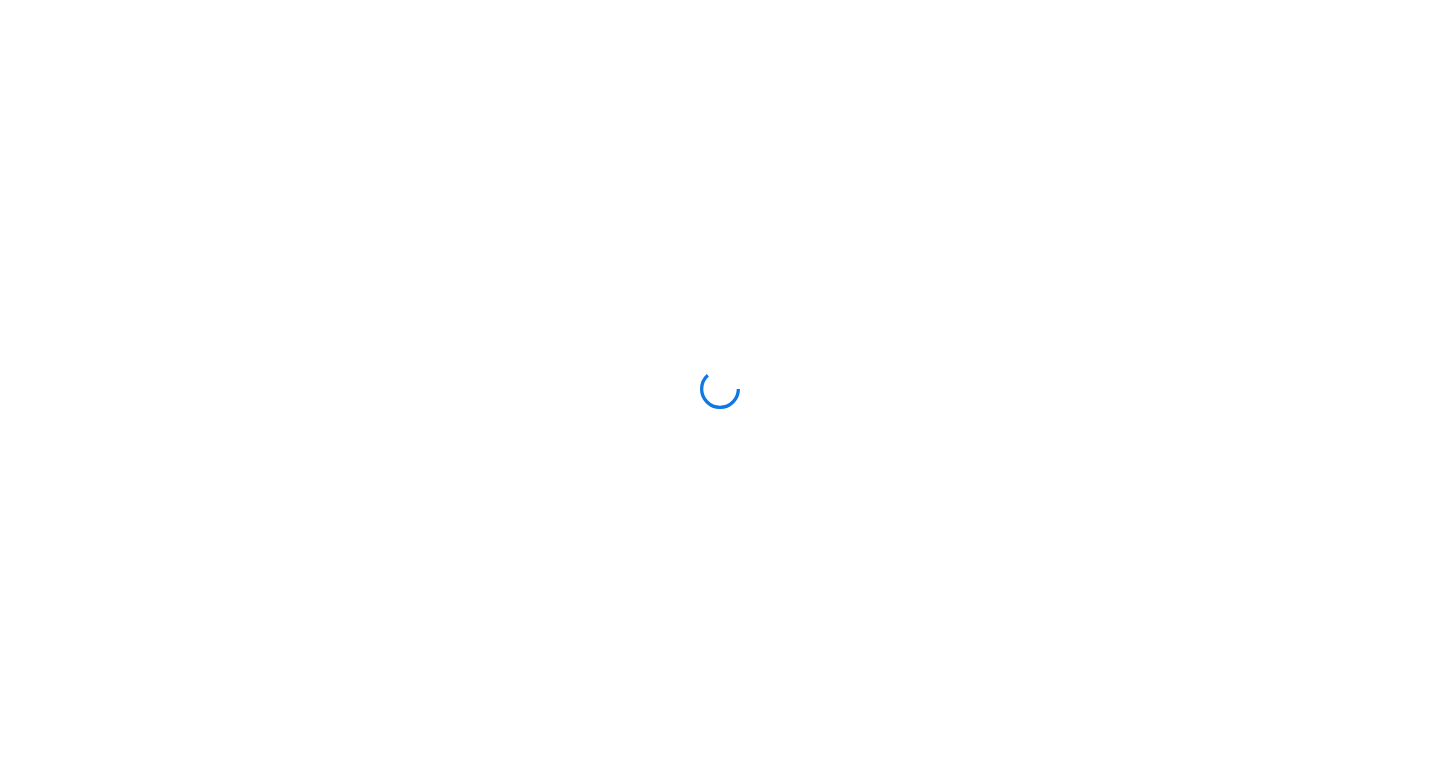 scroll, scrollTop: 0, scrollLeft: 0, axis: both 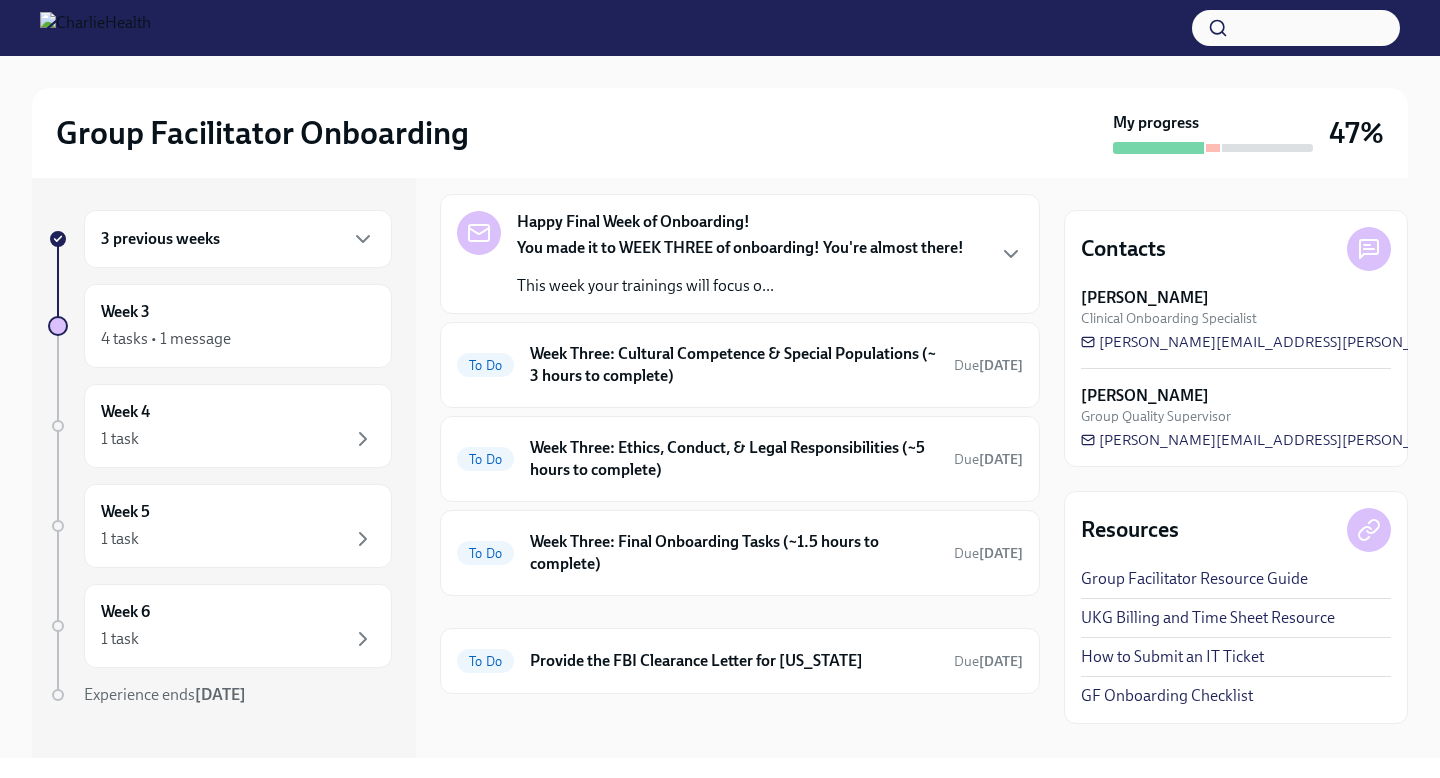 click on "This week your trainings will focus o..." at bounding box center [740, 286] 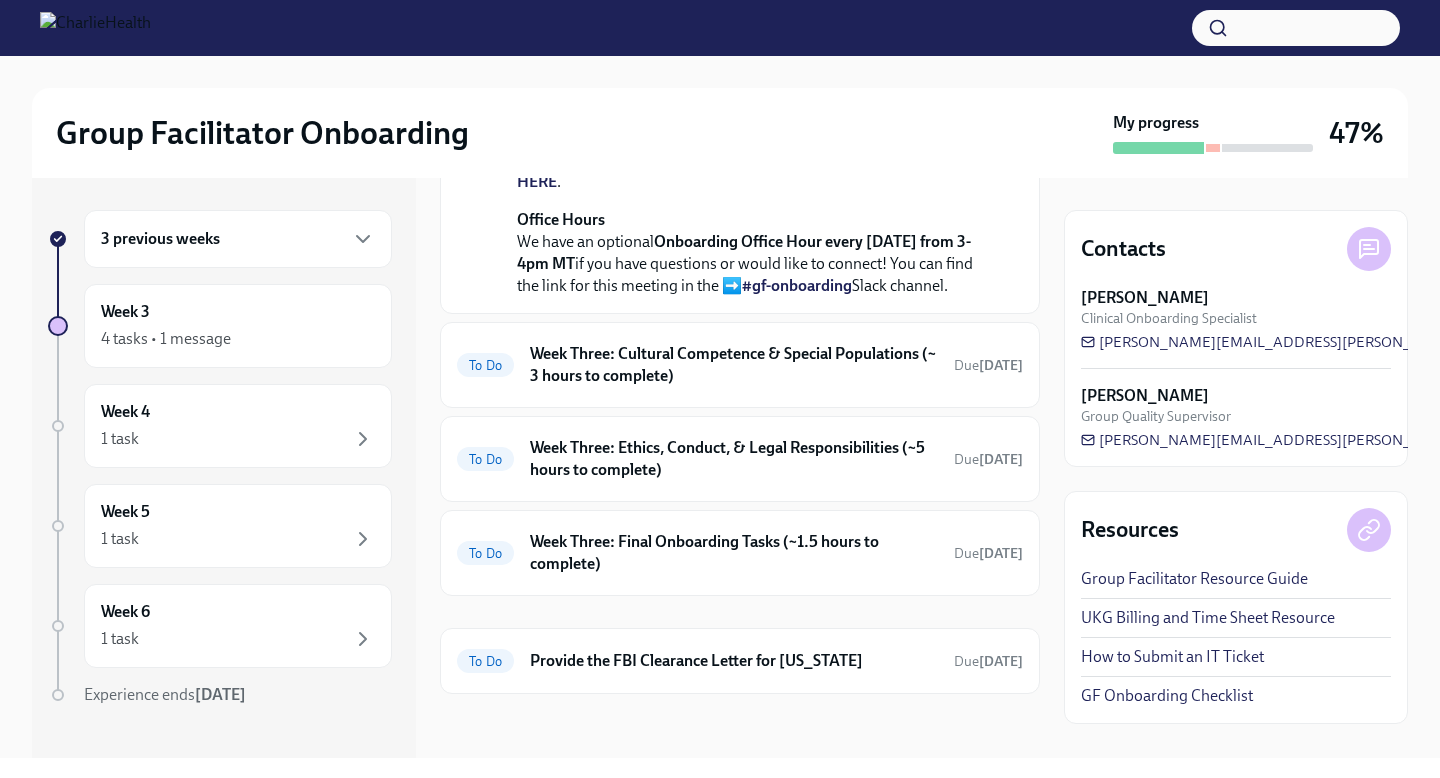 scroll, scrollTop: 835, scrollLeft: 0, axis: vertical 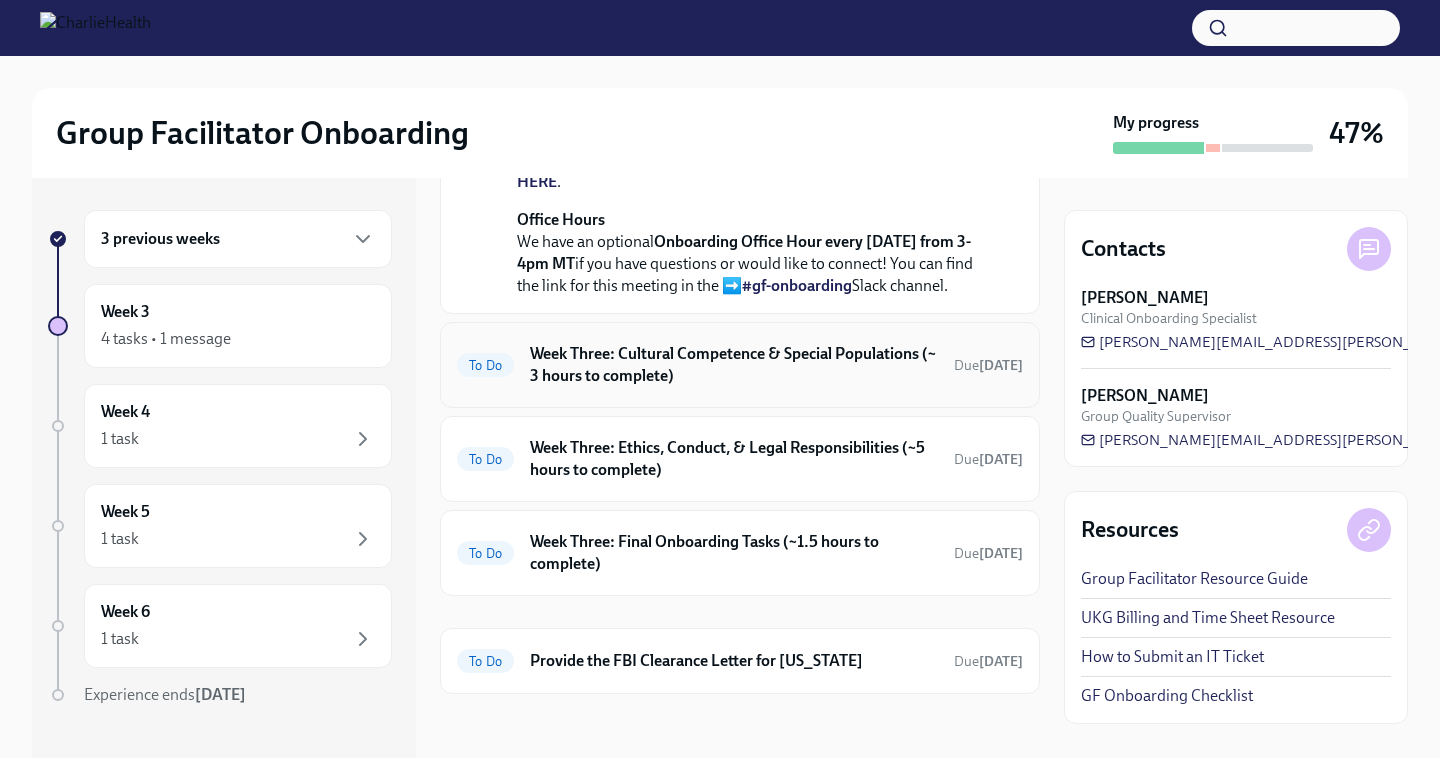 click on "Week Three: Cultural Competence & Special Populations (~ 3 hours to complete)" at bounding box center (734, 365) 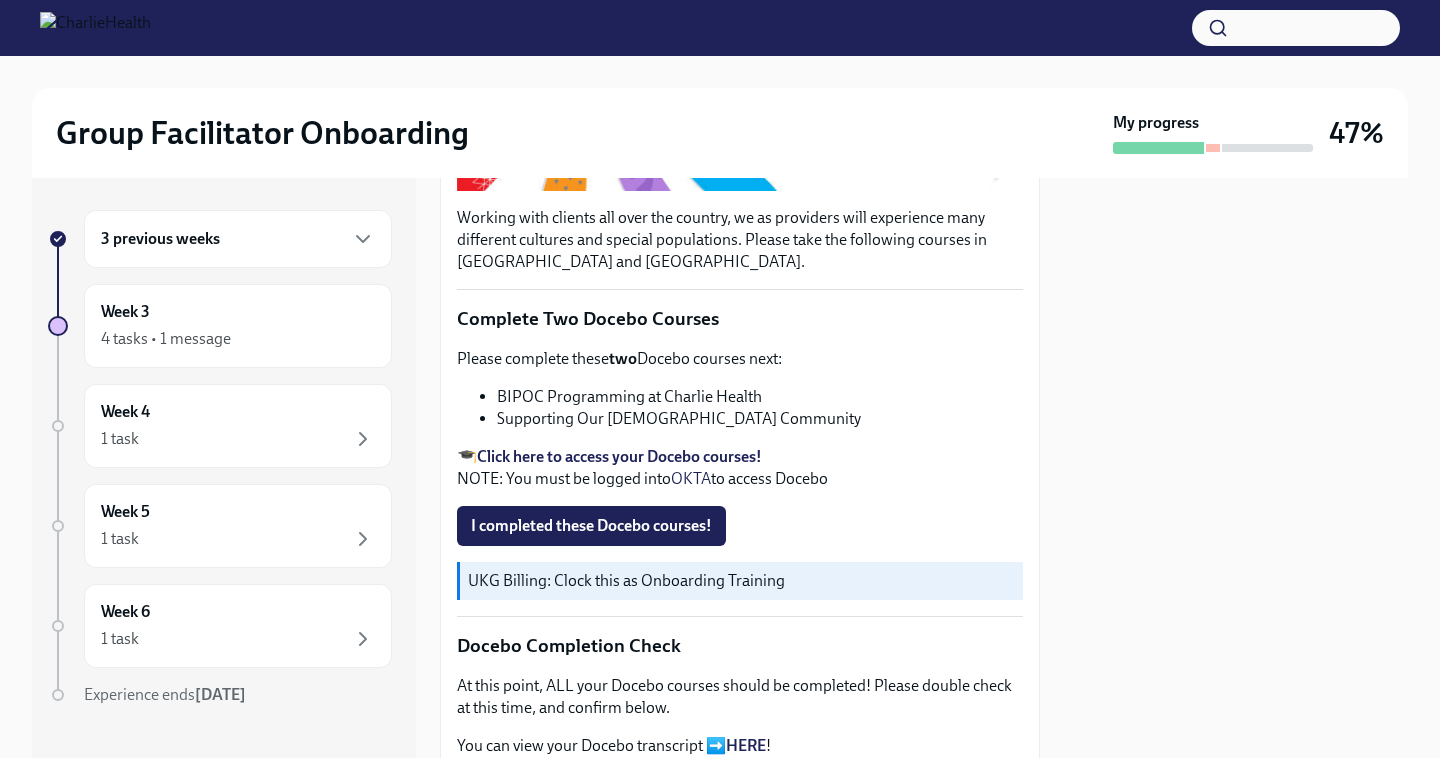 scroll, scrollTop: 533, scrollLeft: 0, axis: vertical 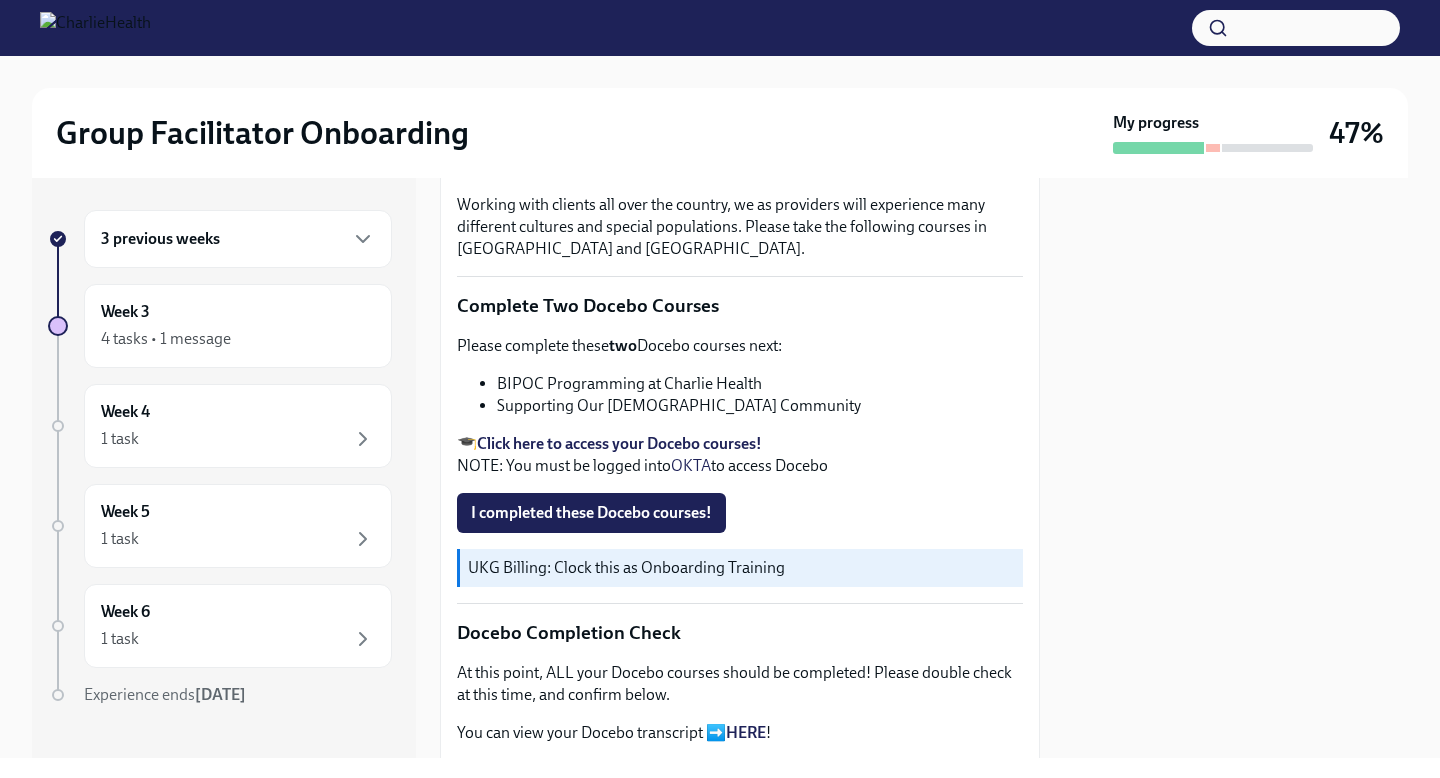 click on "Click here to access your Docebo courses!" at bounding box center [619, 443] 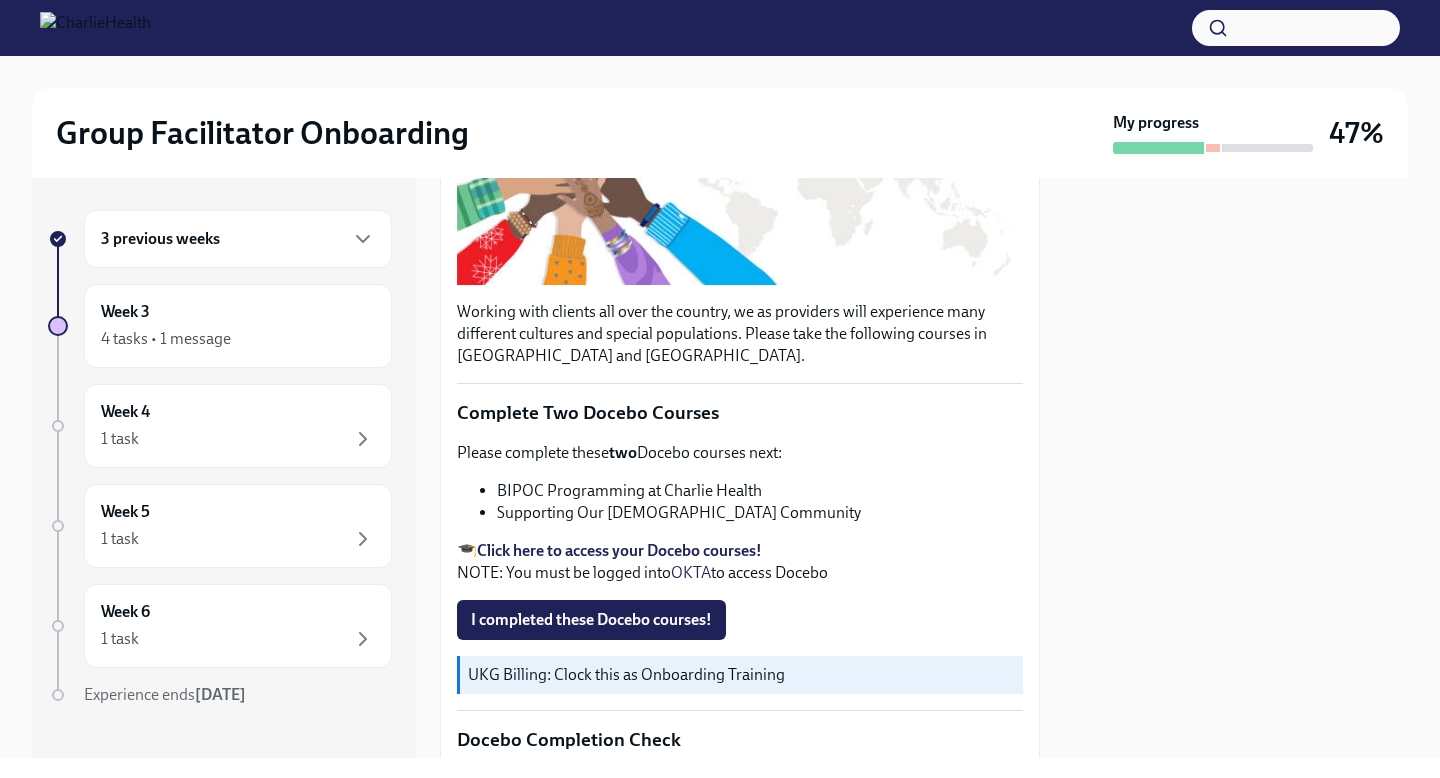 scroll, scrollTop: 428, scrollLeft: 0, axis: vertical 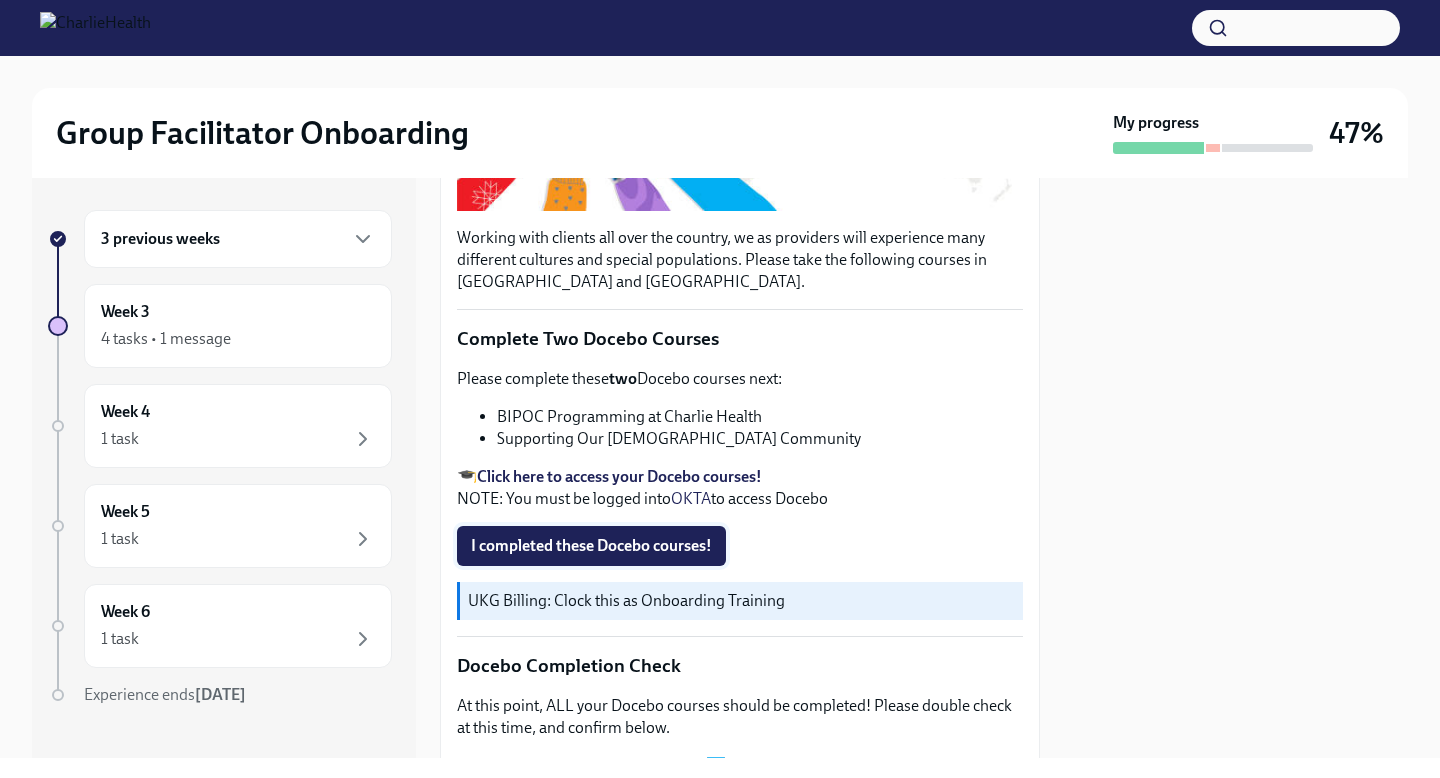 click on "I completed these Docebo courses!" at bounding box center [591, 546] 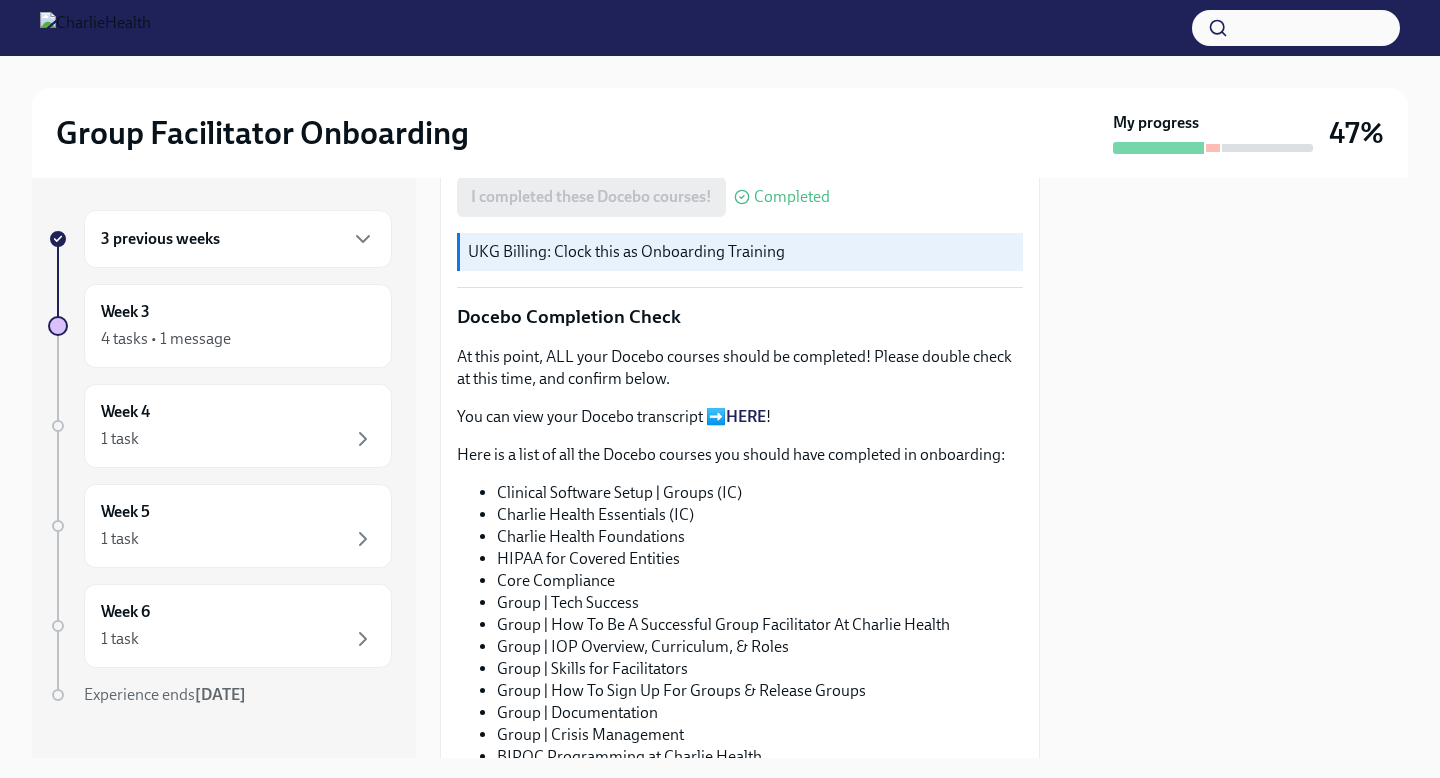 scroll, scrollTop: 850, scrollLeft: 0, axis: vertical 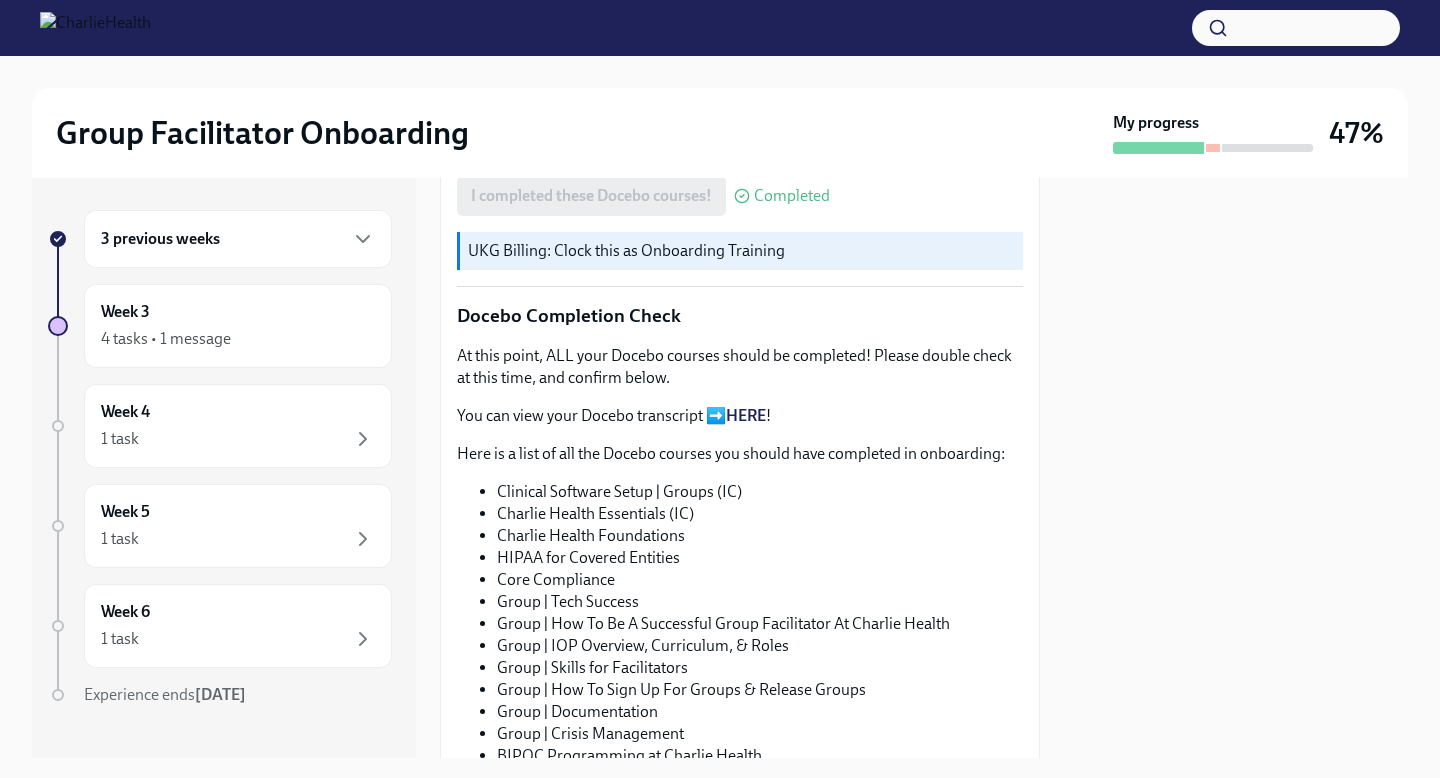 click at bounding box center (1212, 148) 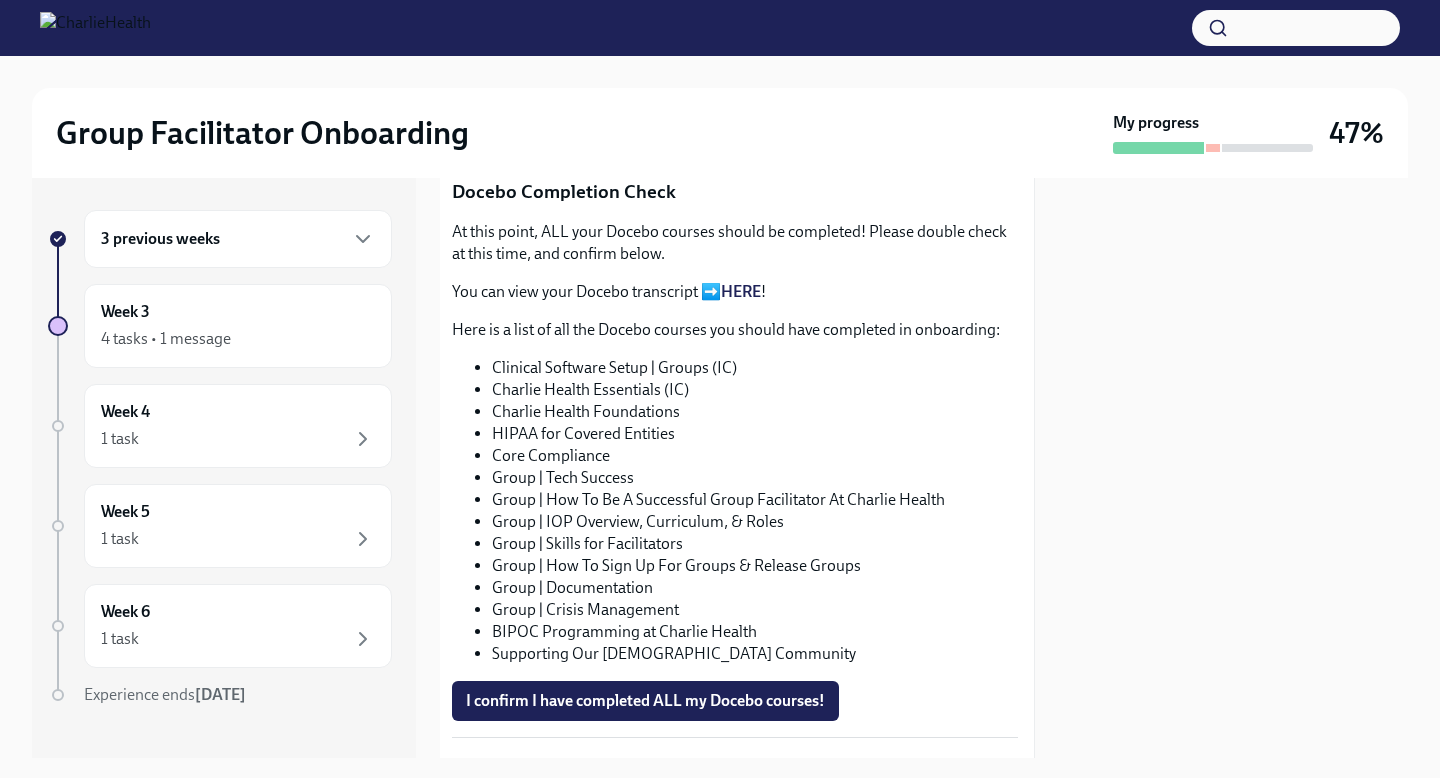 scroll, scrollTop: 968, scrollLeft: 5, axis: both 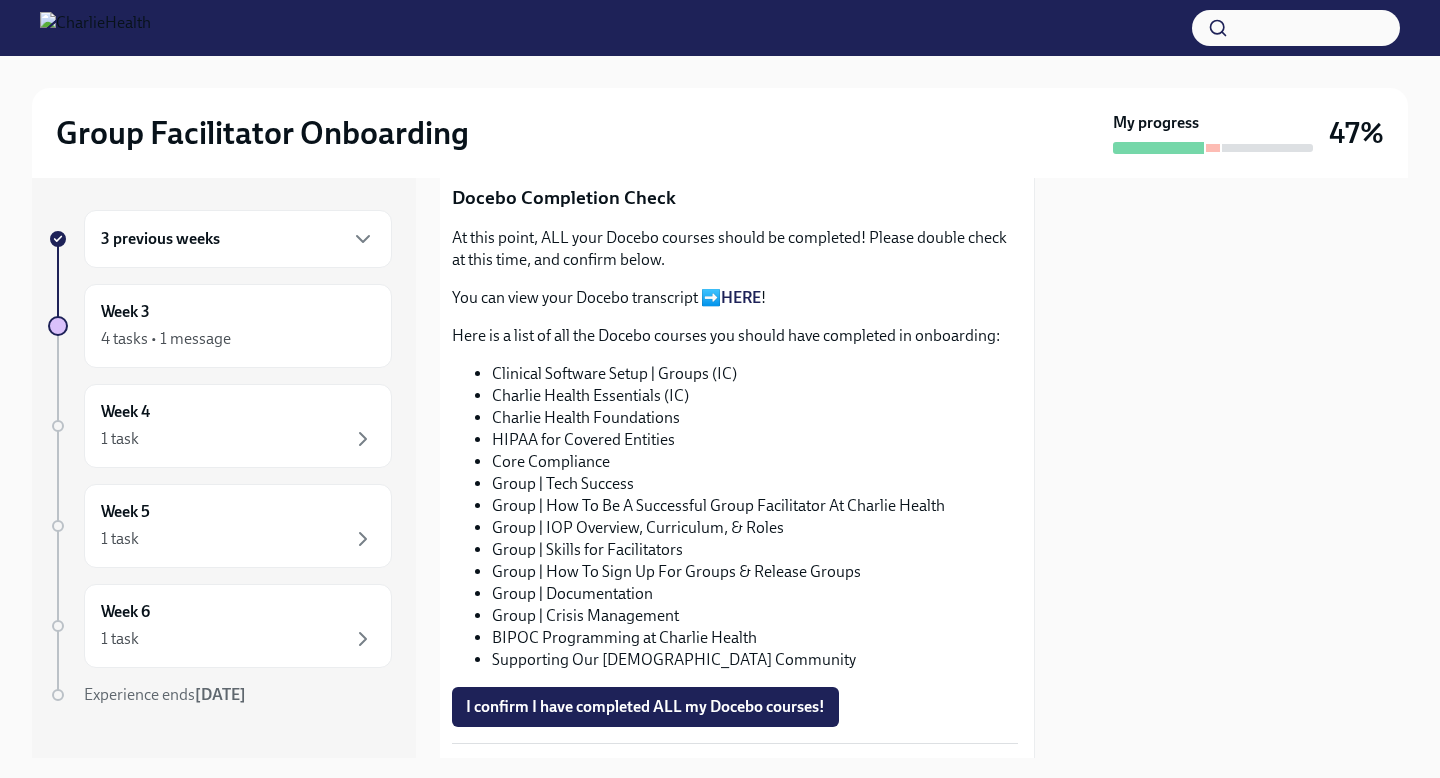 click on "HERE" at bounding box center [741, 297] 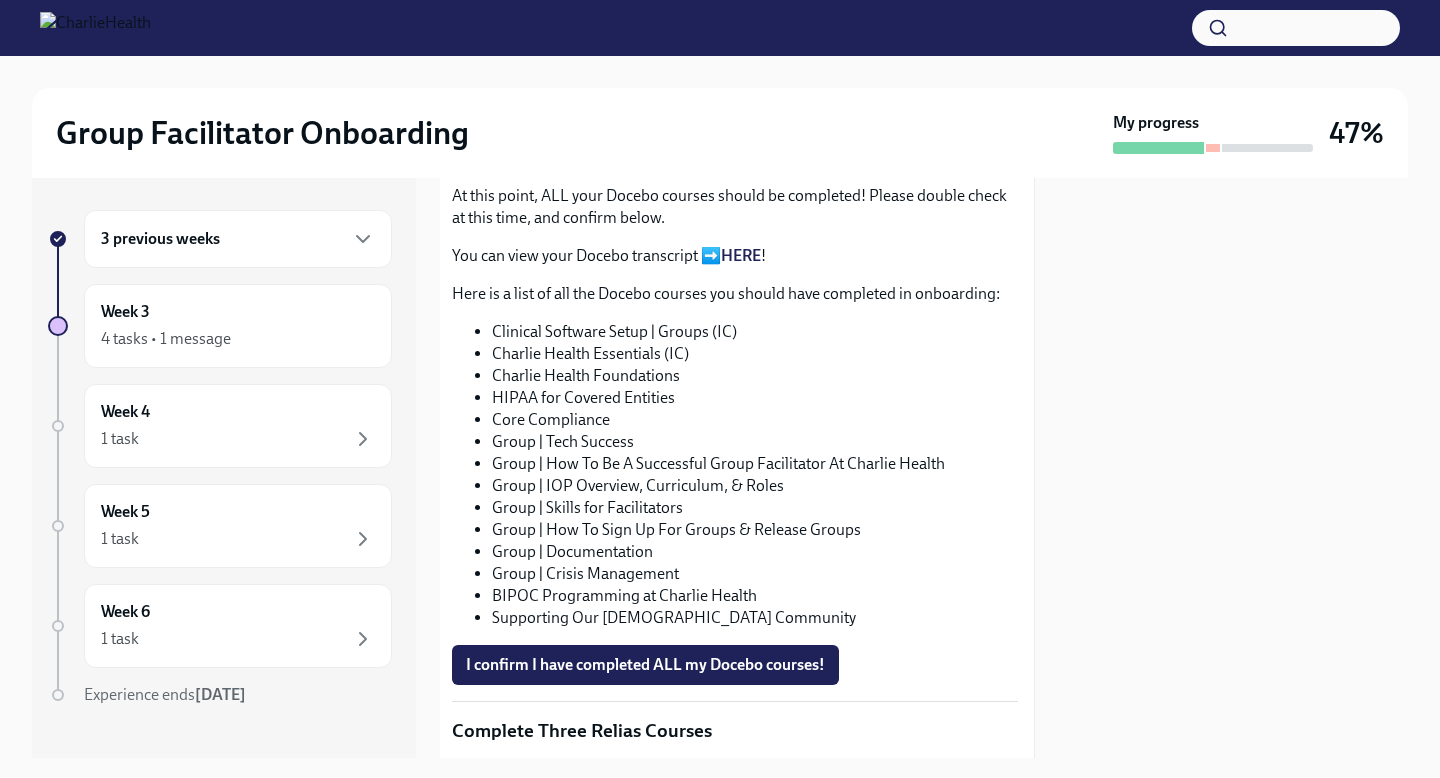 scroll, scrollTop: 952, scrollLeft: 5, axis: both 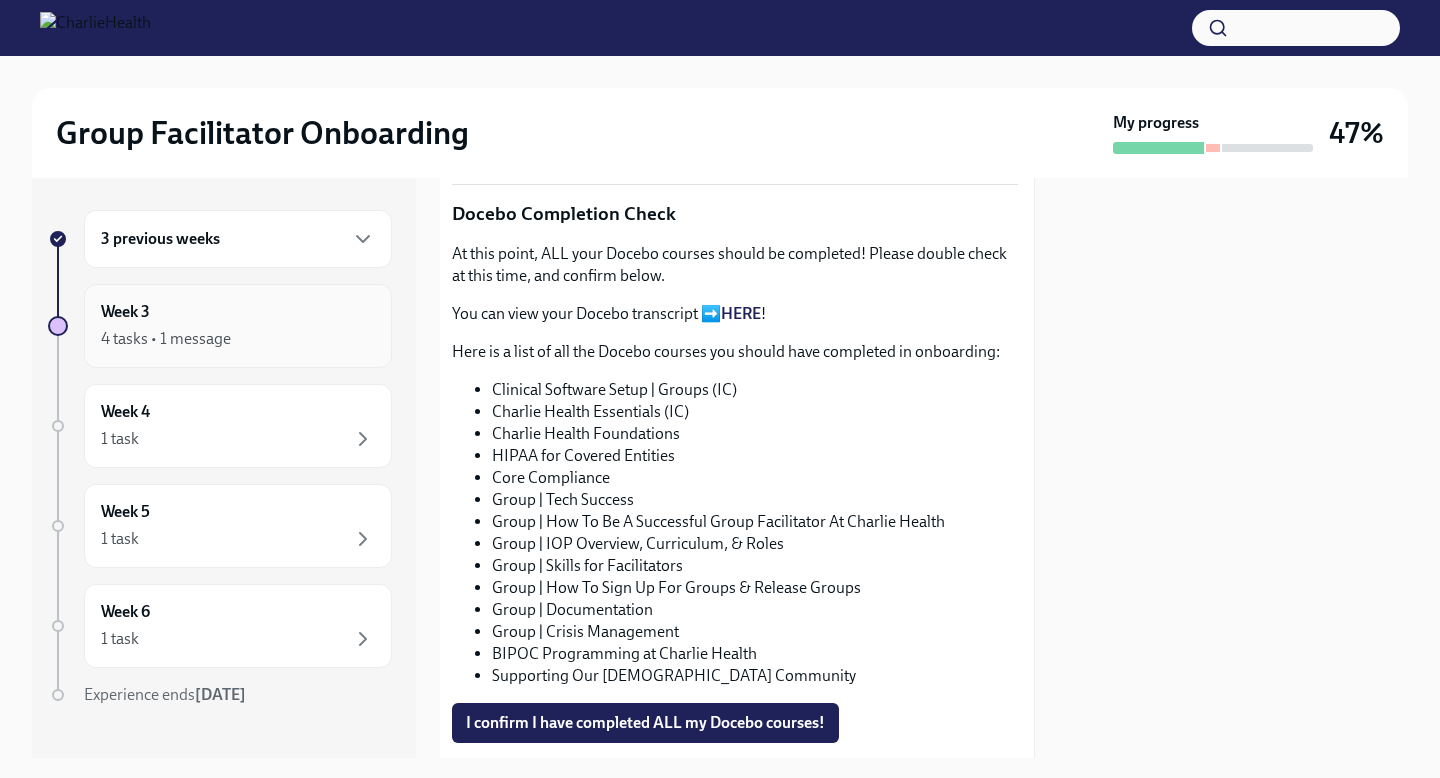 click on "4 tasks • 1 message" at bounding box center [238, 339] 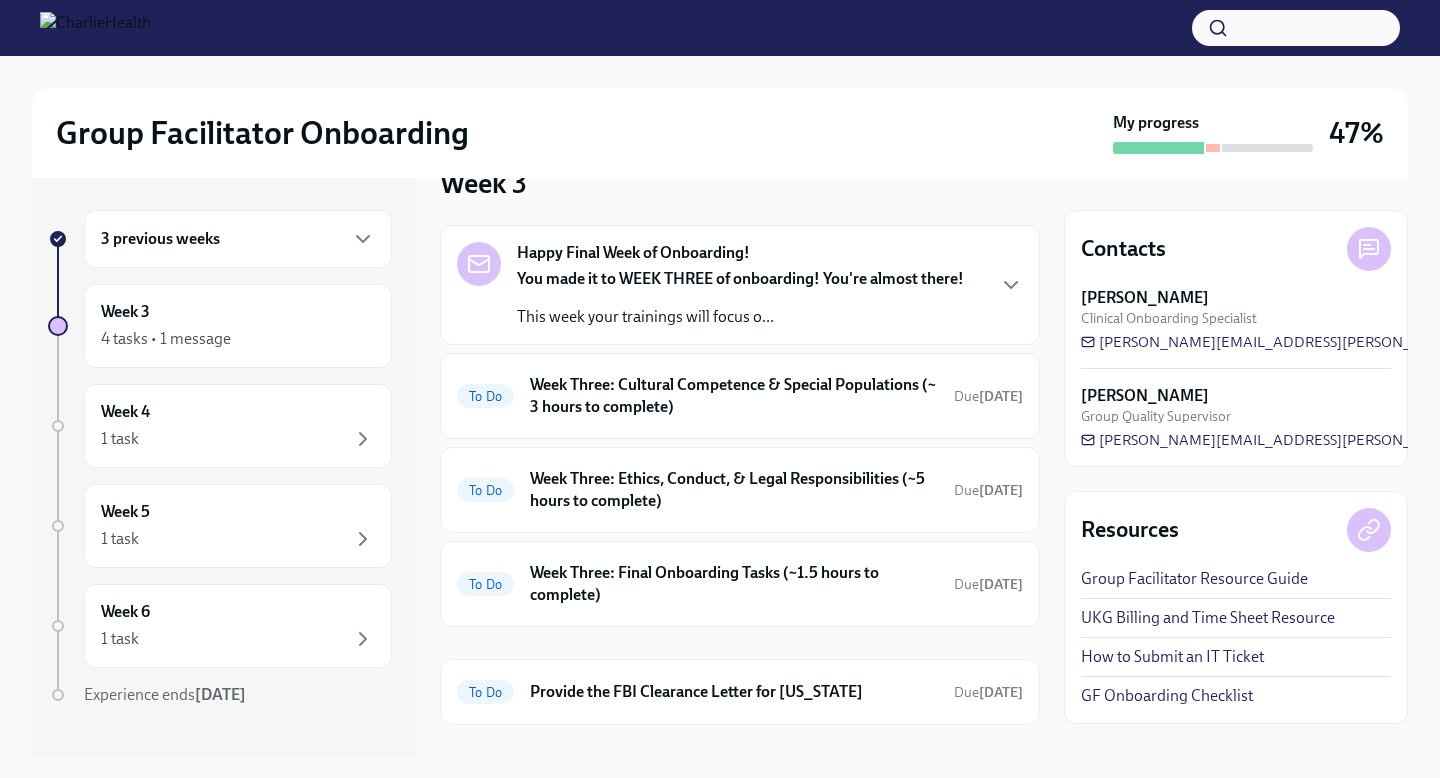 scroll, scrollTop: 76, scrollLeft: 0, axis: vertical 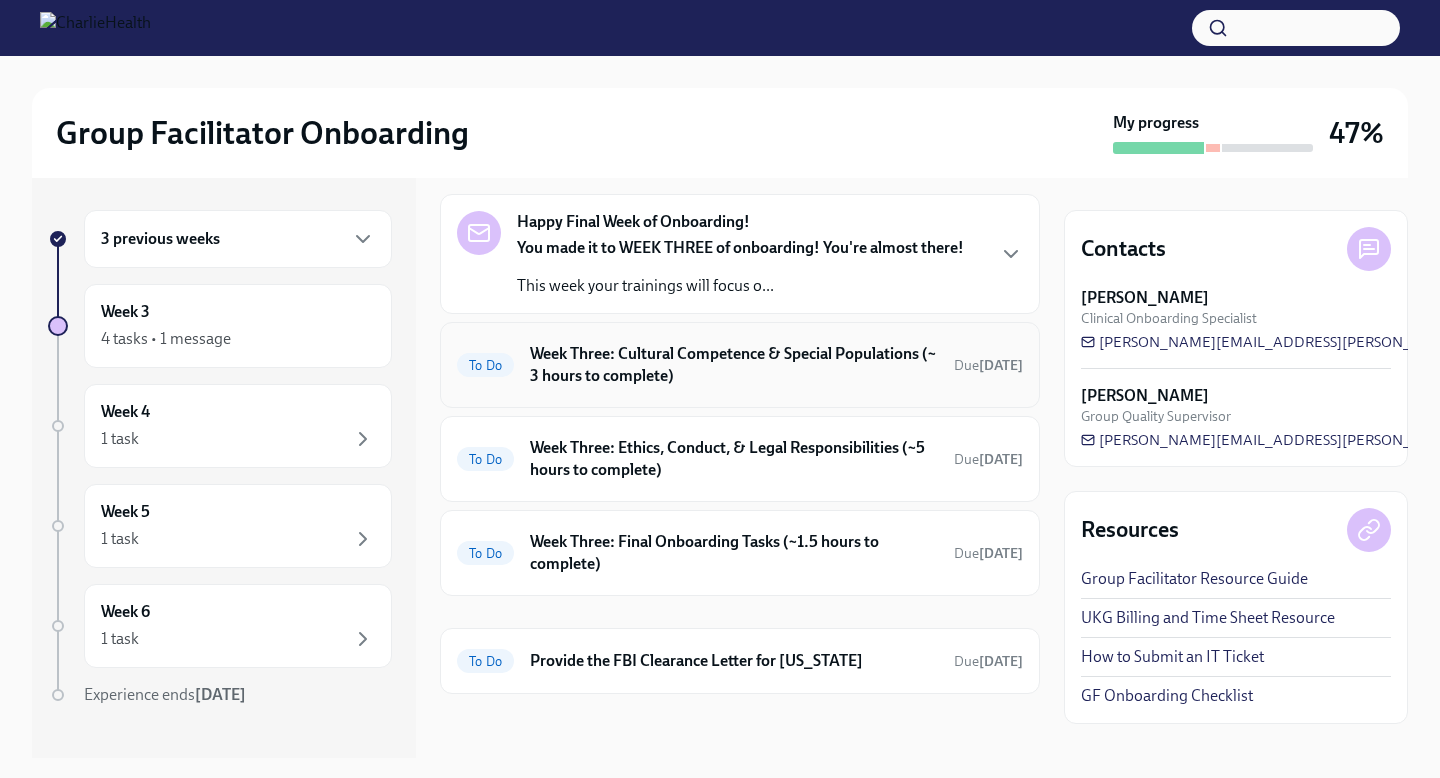 click on "Week Three: Cultural Competence & Special Populations (~ 3 hours to complete)" at bounding box center [734, 365] 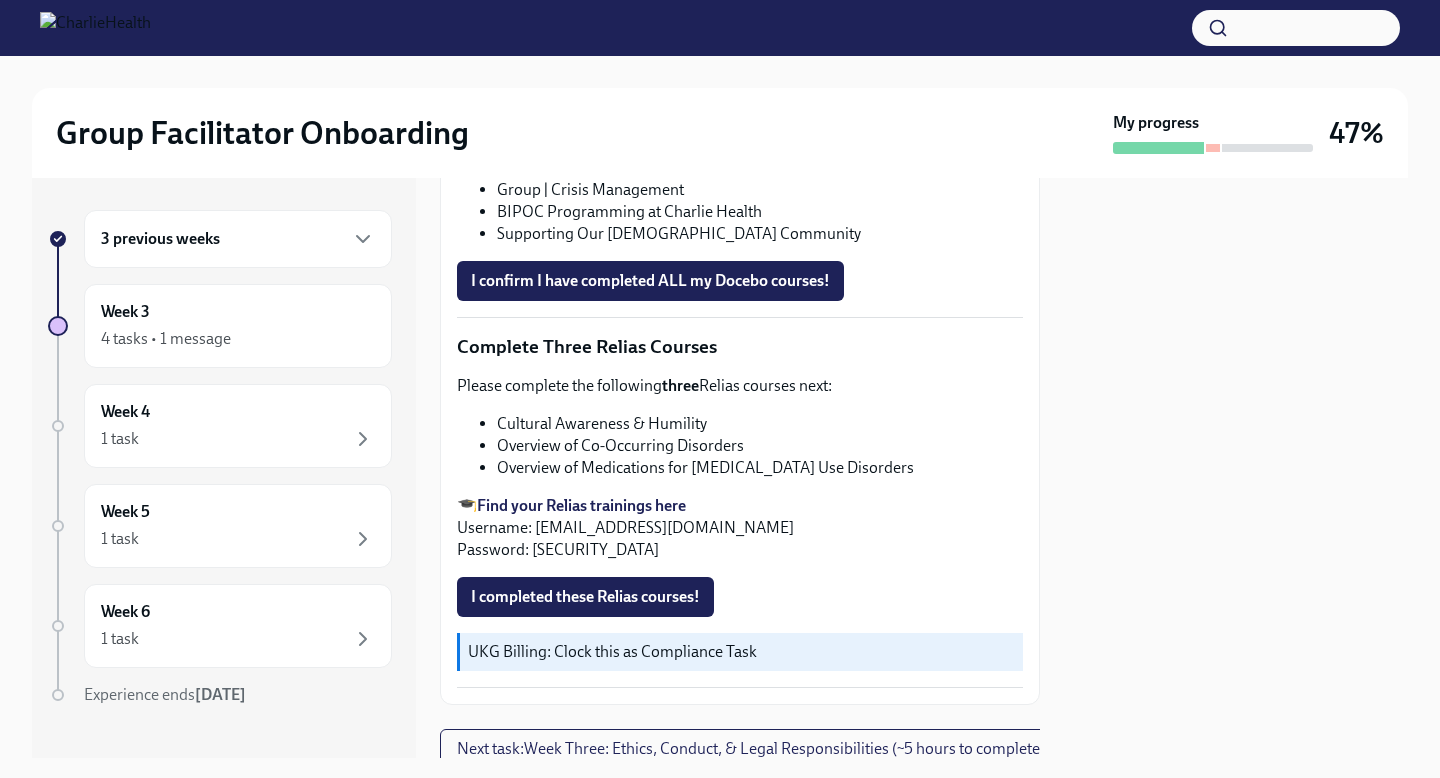 scroll, scrollTop: 1469, scrollLeft: 0, axis: vertical 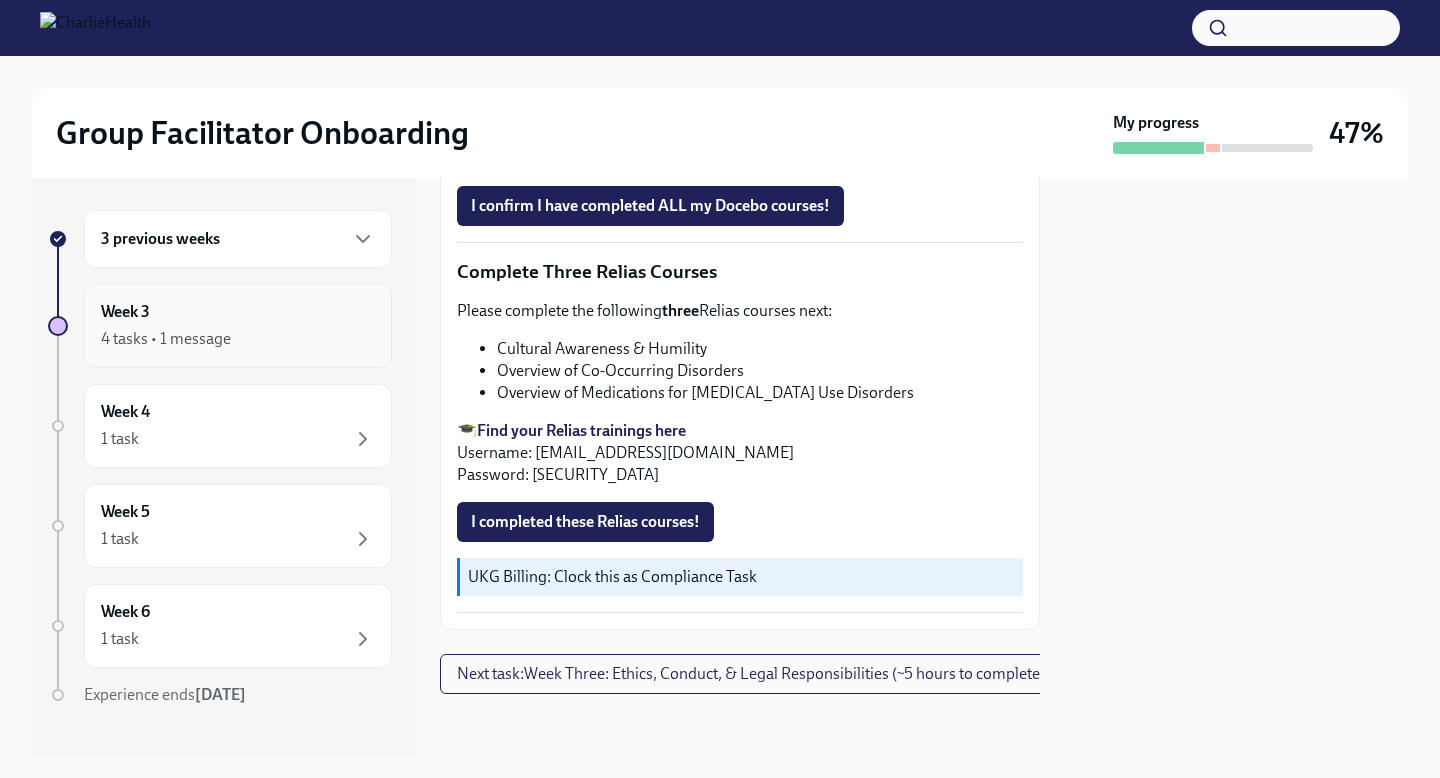 click on "Week 3 4 tasks • 1 message" at bounding box center (238, 326) 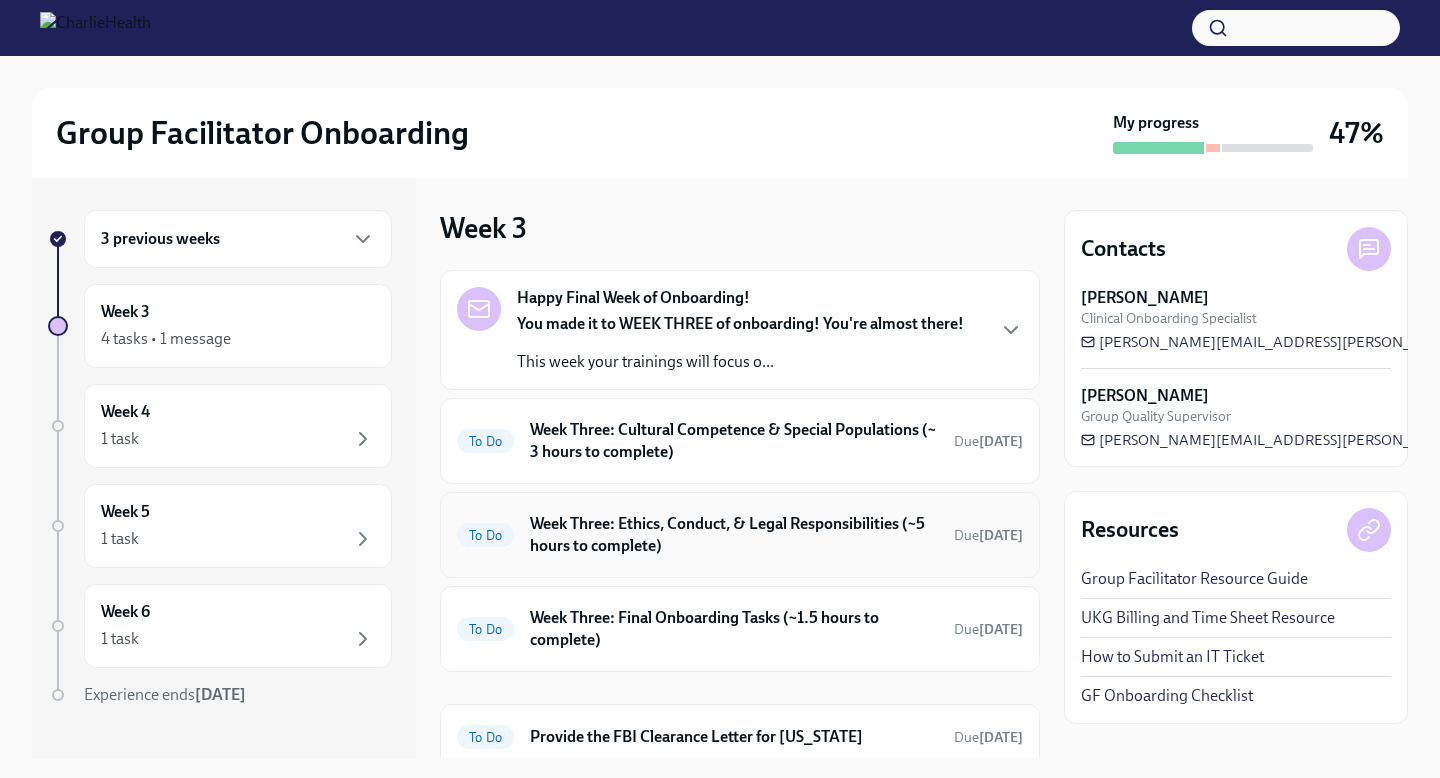 click on "Week Three: Ethics, Conduct, & Legal Responsibilities (~5 hours to complete)" at bounding box center [734, 535] 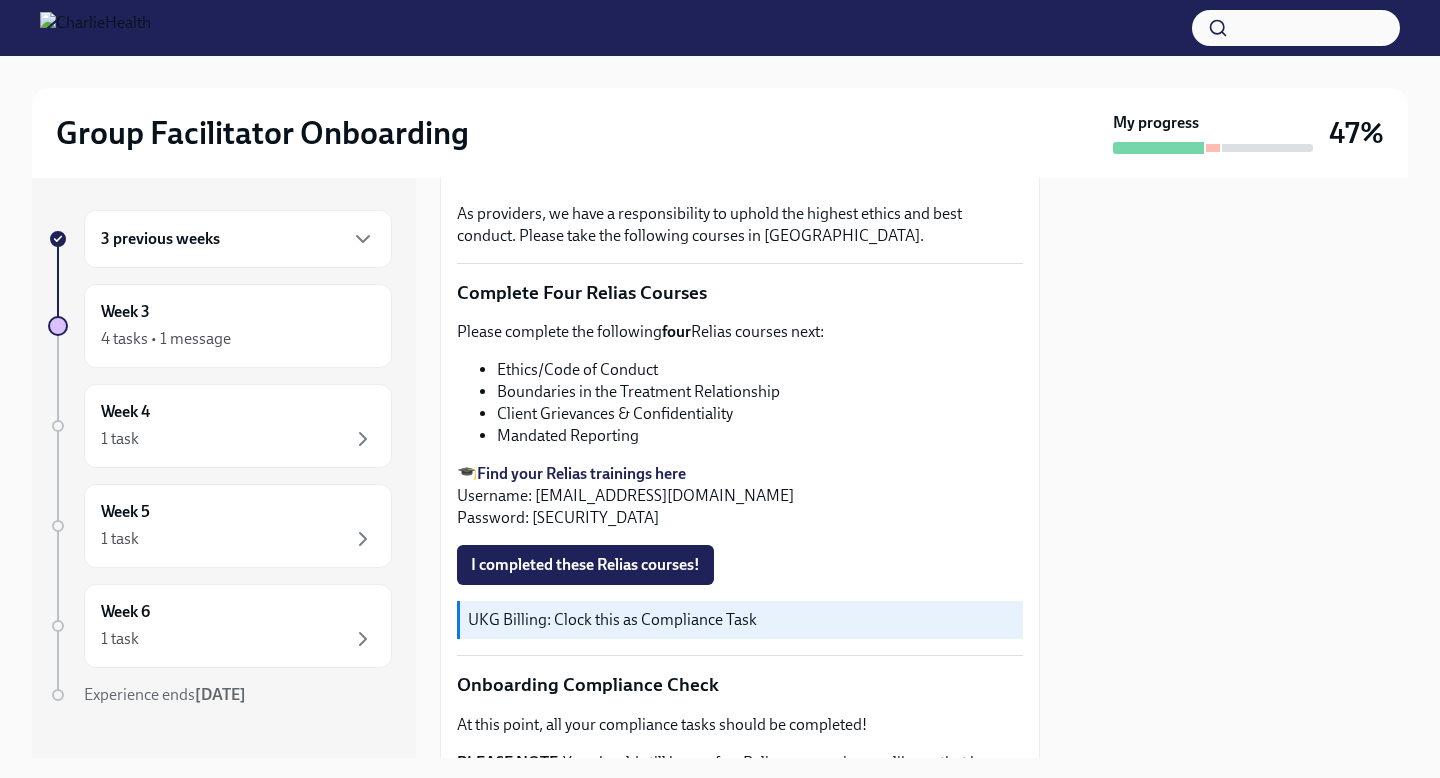 scroll, scrollTop: 689, scrollLeft: 0, axis: vertical 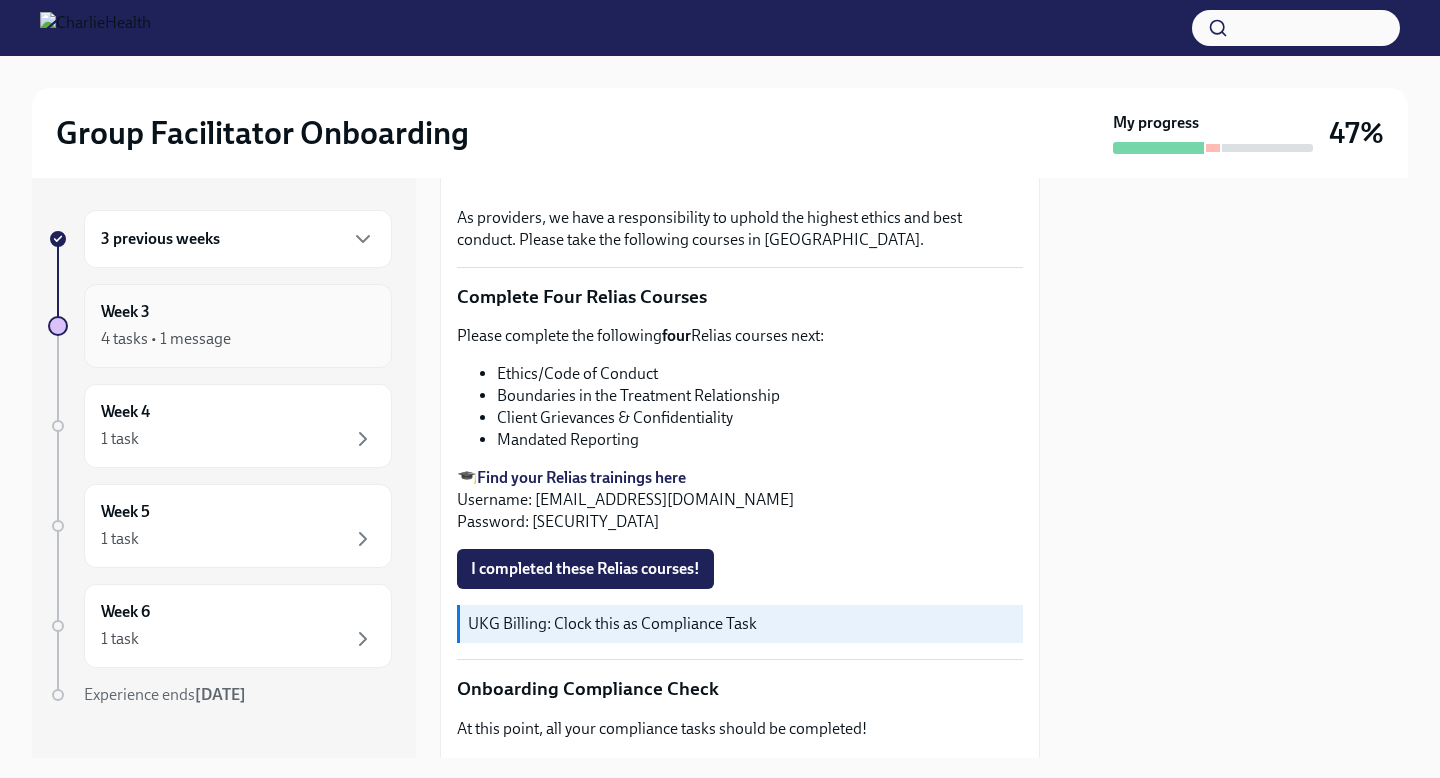 click on "Week 3 4 tasks • 1 message" at bounding box center (238, 326) 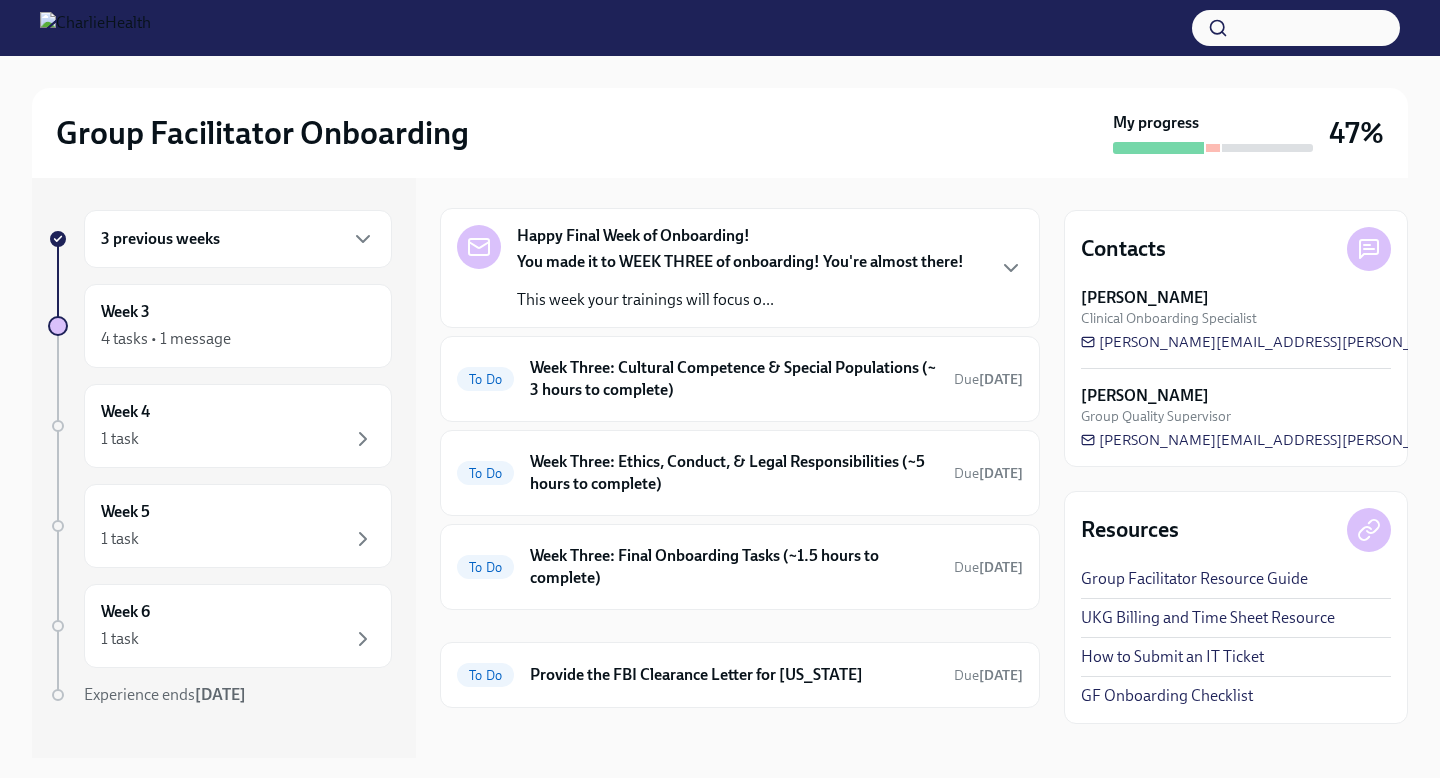 scroll, scrollTop: 76, scrollLeft: 0, axis: vertical 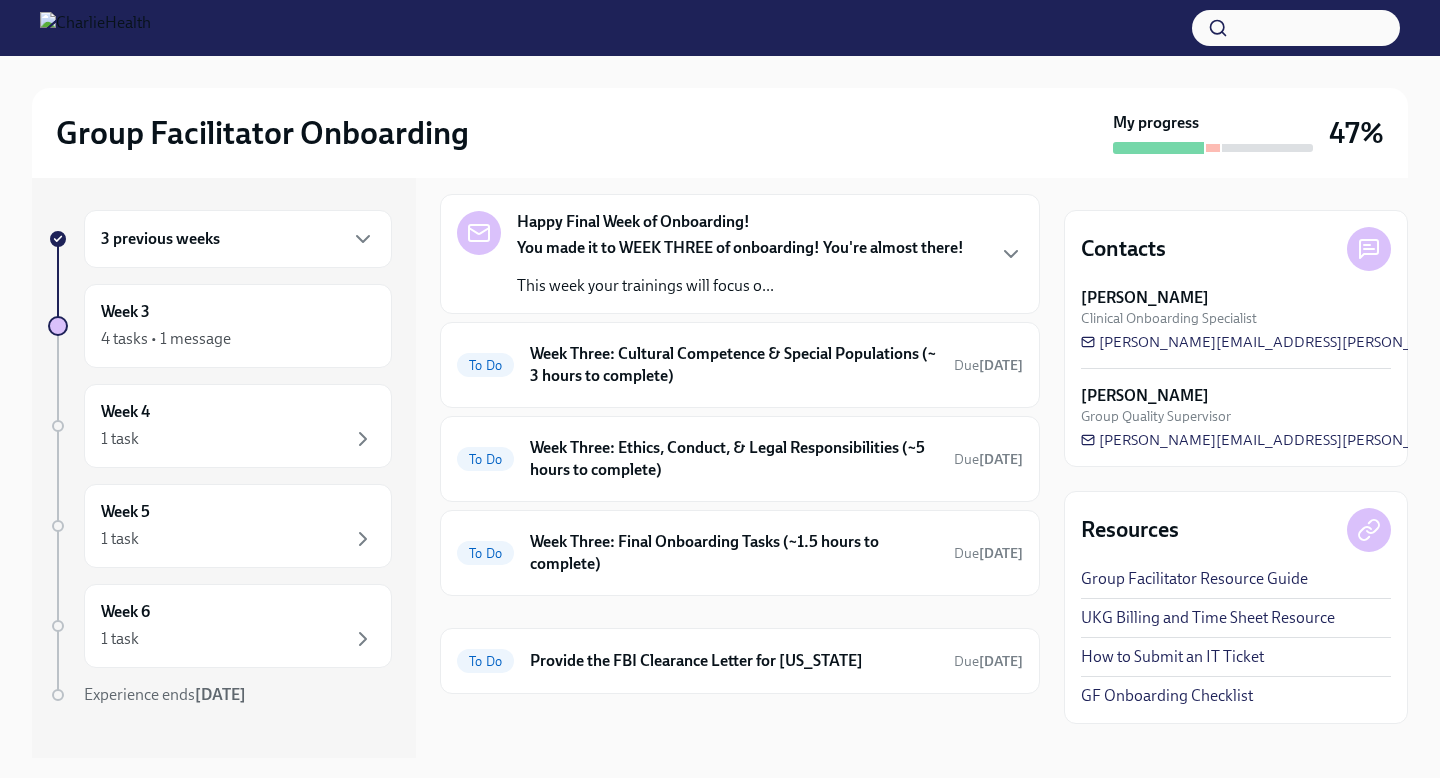 click on "3 previous weeks" at bounding box center [160, 239] 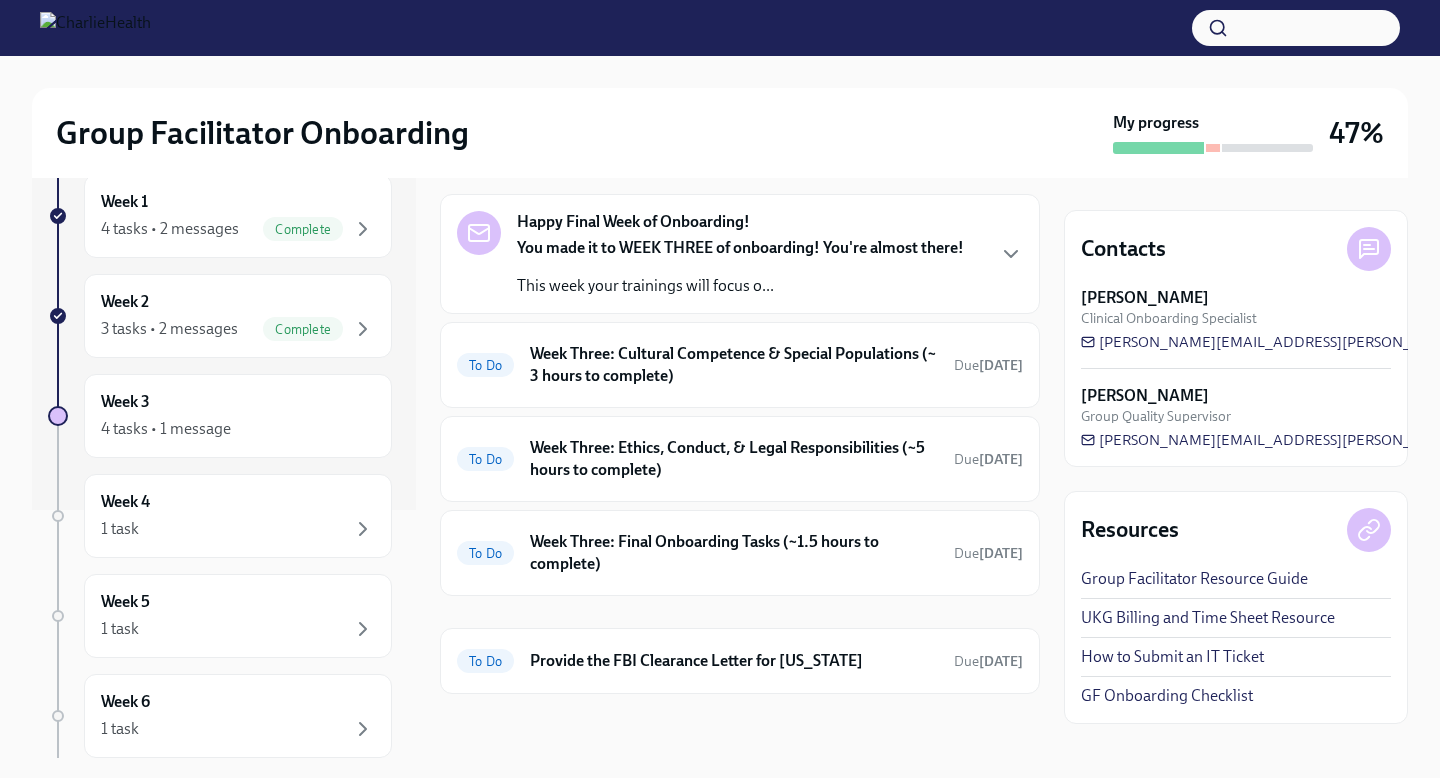 scroll, scrollTop: 250, scrollLeft: 0, axis: vertical 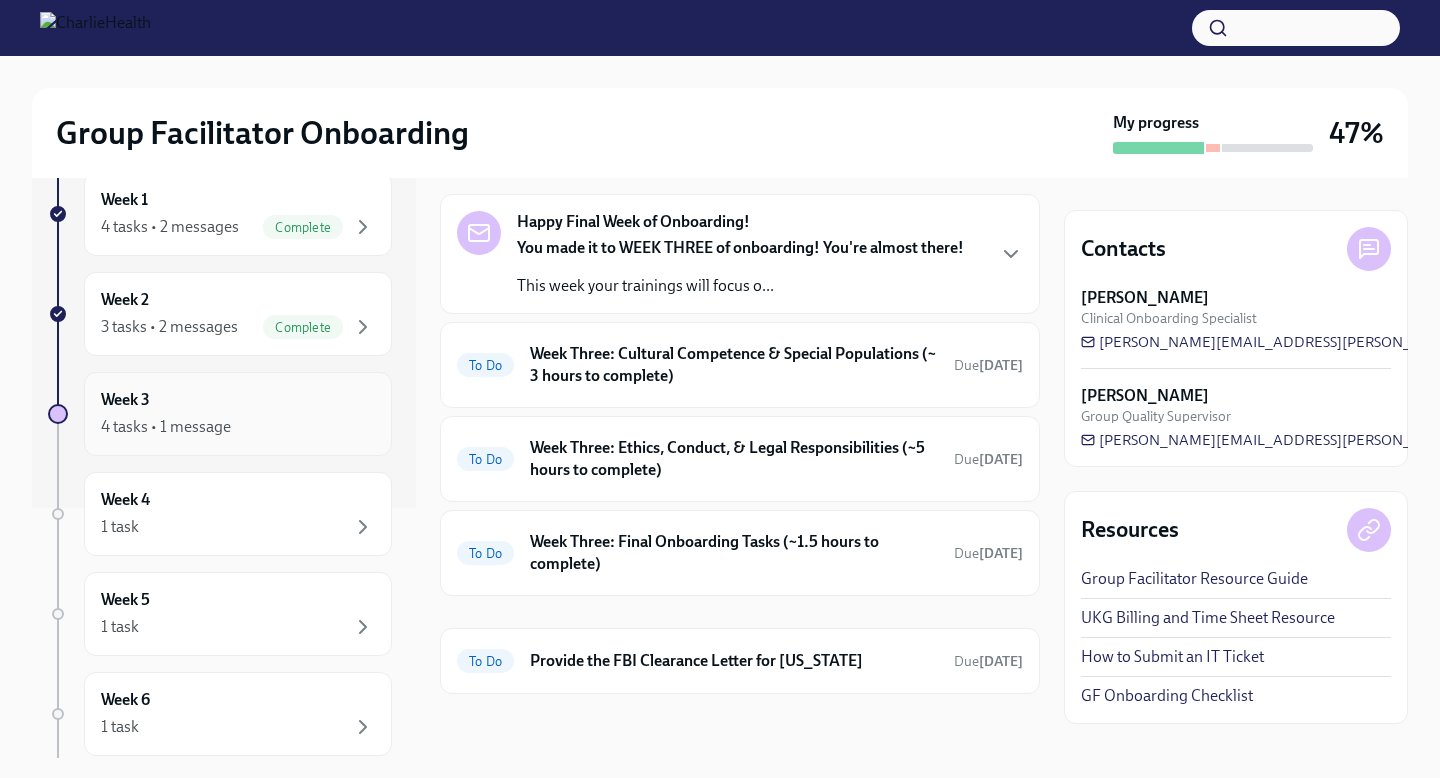 click on "Week 3 4 tasks • 1 message" at bounding box center [238, 414] 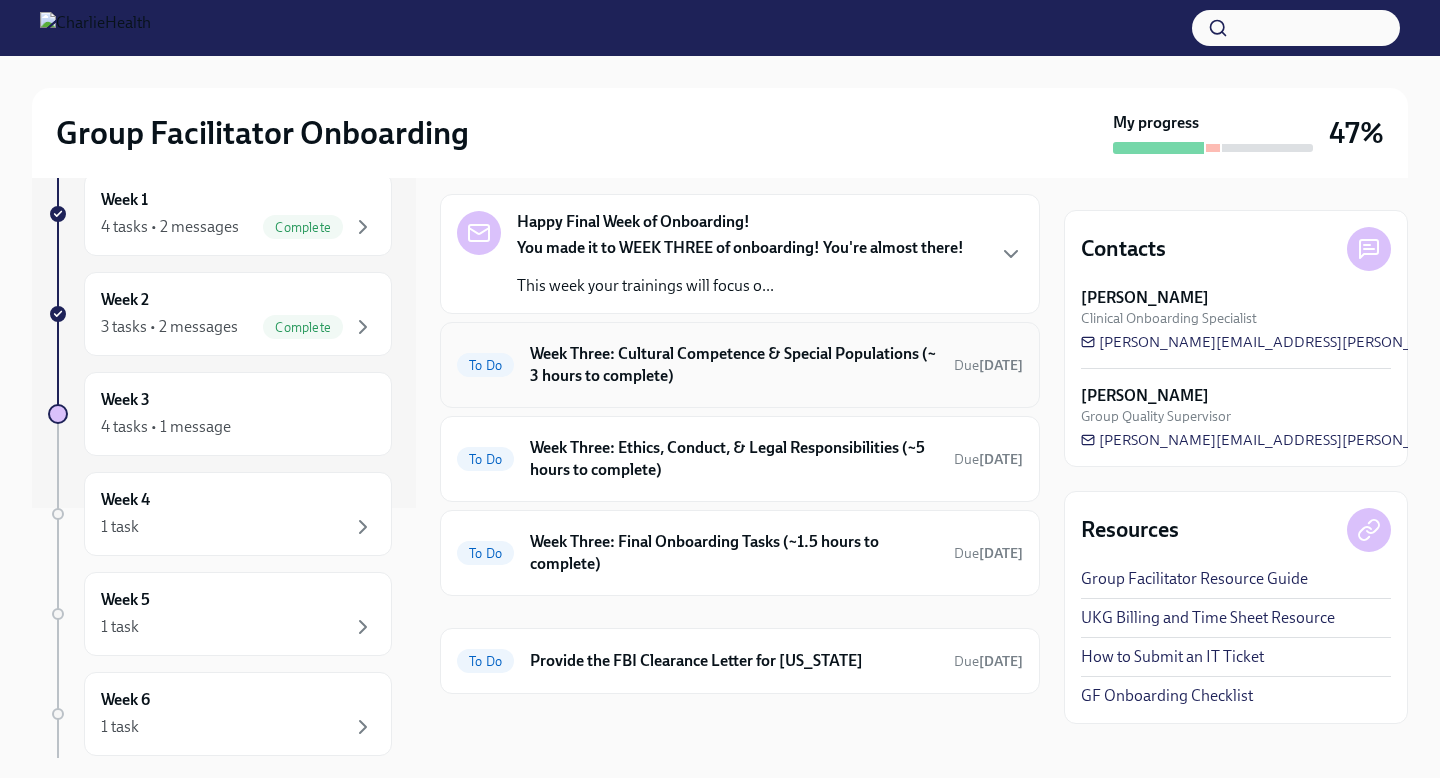 click on "Week Three: Cultural Competence & Special Populations (~ 3 hours to complete)" at bounding box center (734, 365) 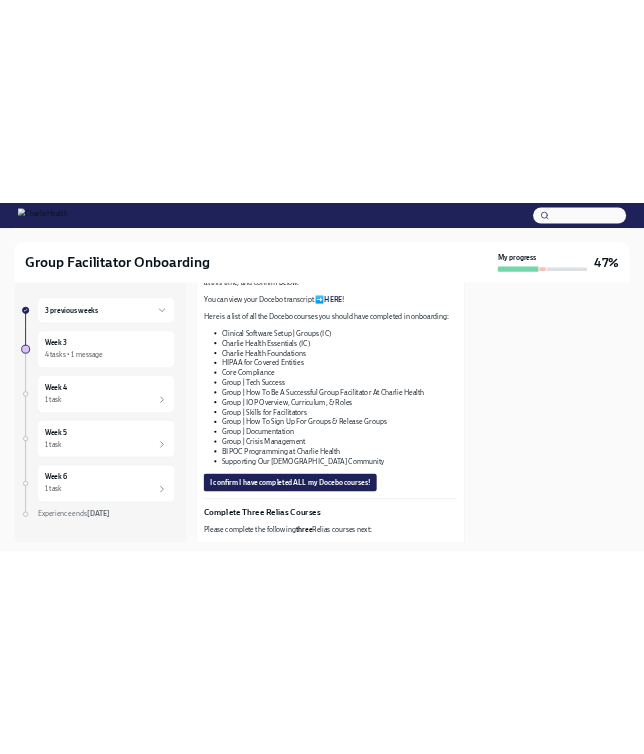 scroll, scrollTop: 1021, scrollLeft: 1, axis: both 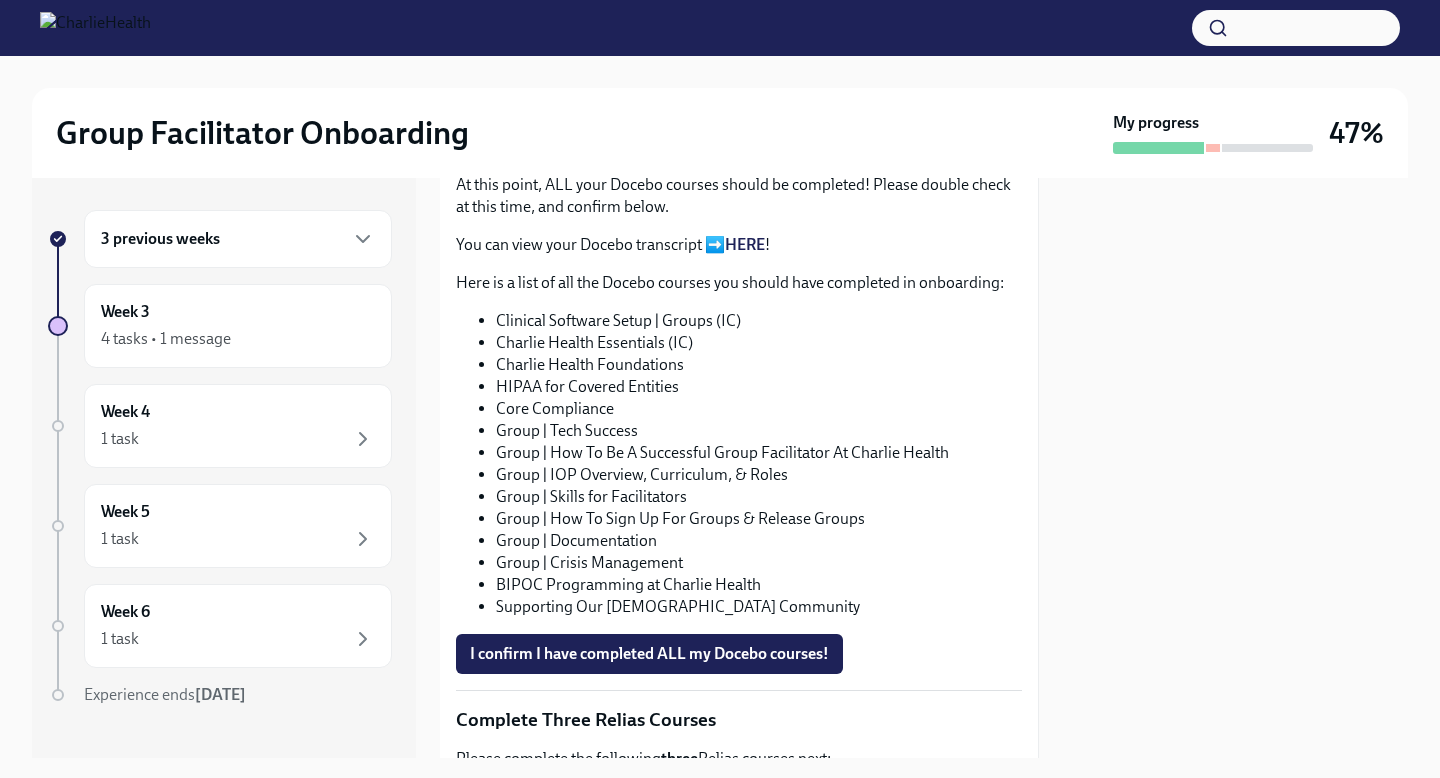 click on "HERE" at bounding box center [745, 244] 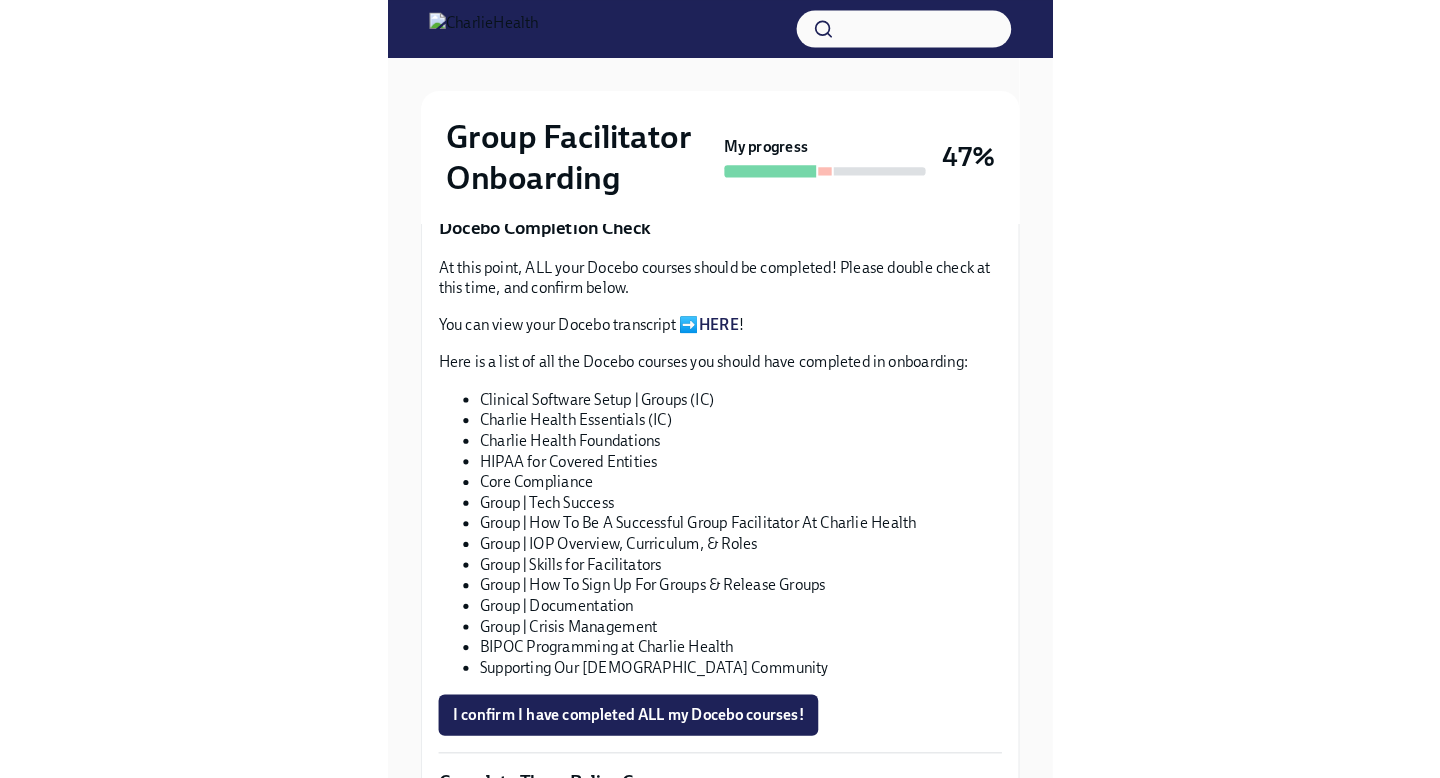 scroll, scrollTop: 0, scrollLeft: 0, axis: both 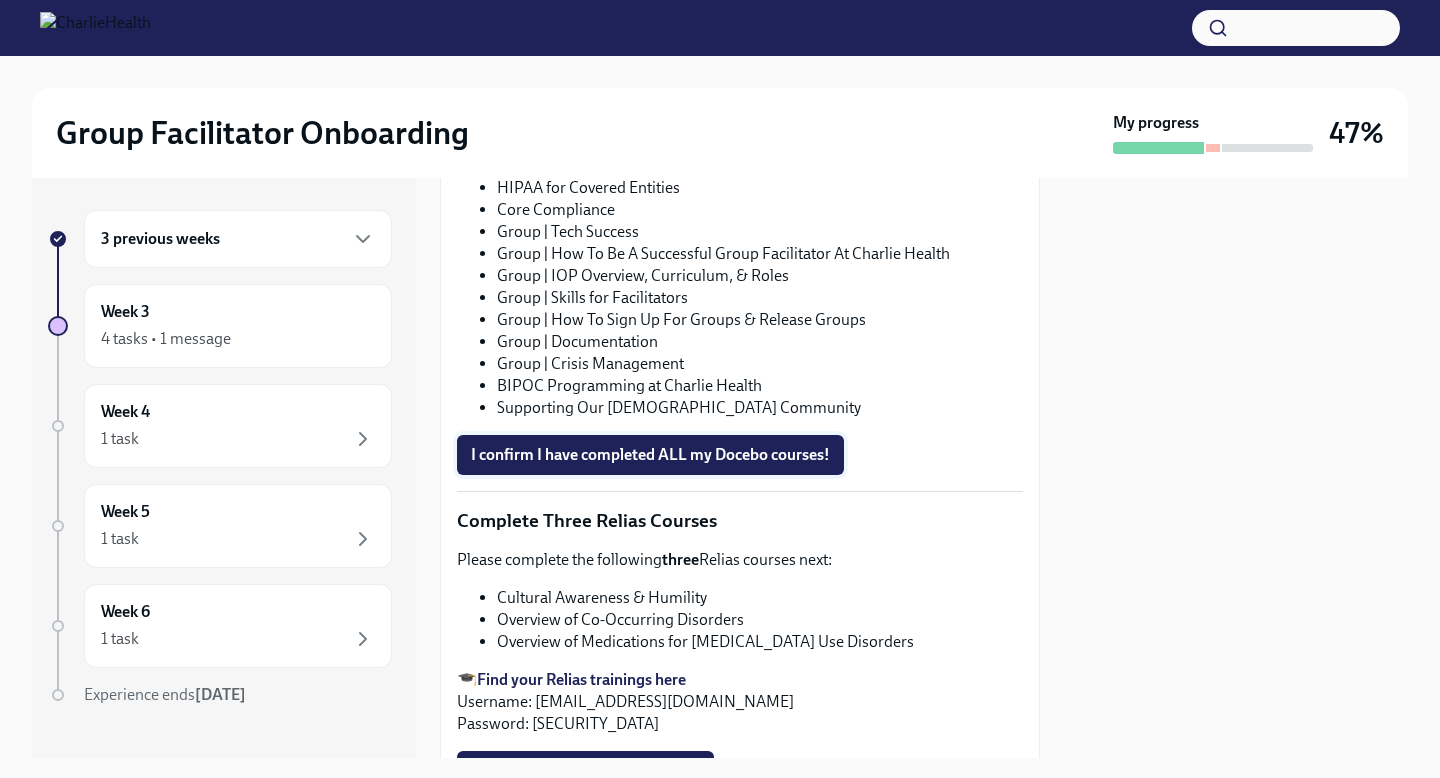 click on "I confirm I have completed ALL my Docebo courses!" at bounding box center [650, 455] 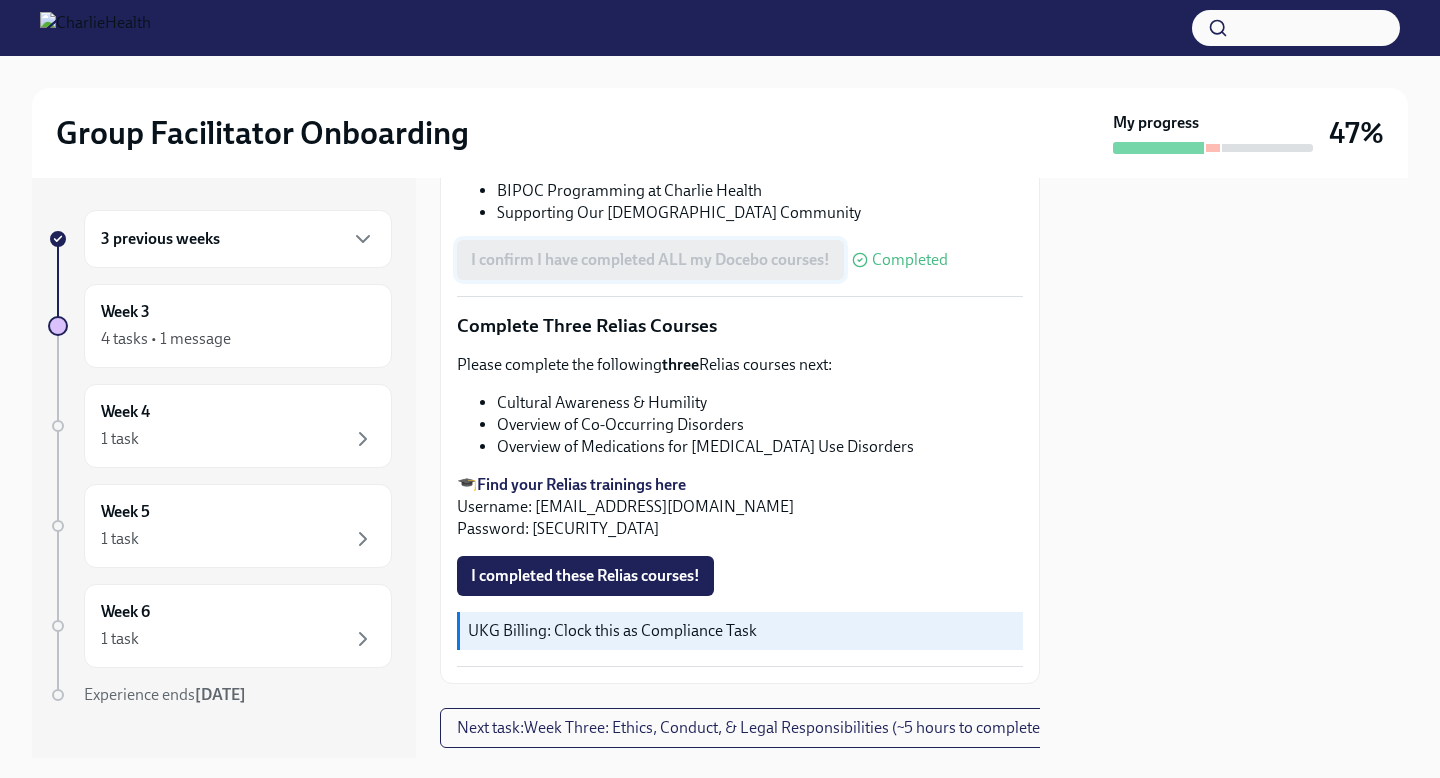 scroll, scrollTop: 1469, scrollLeft: 0, axis: vertical 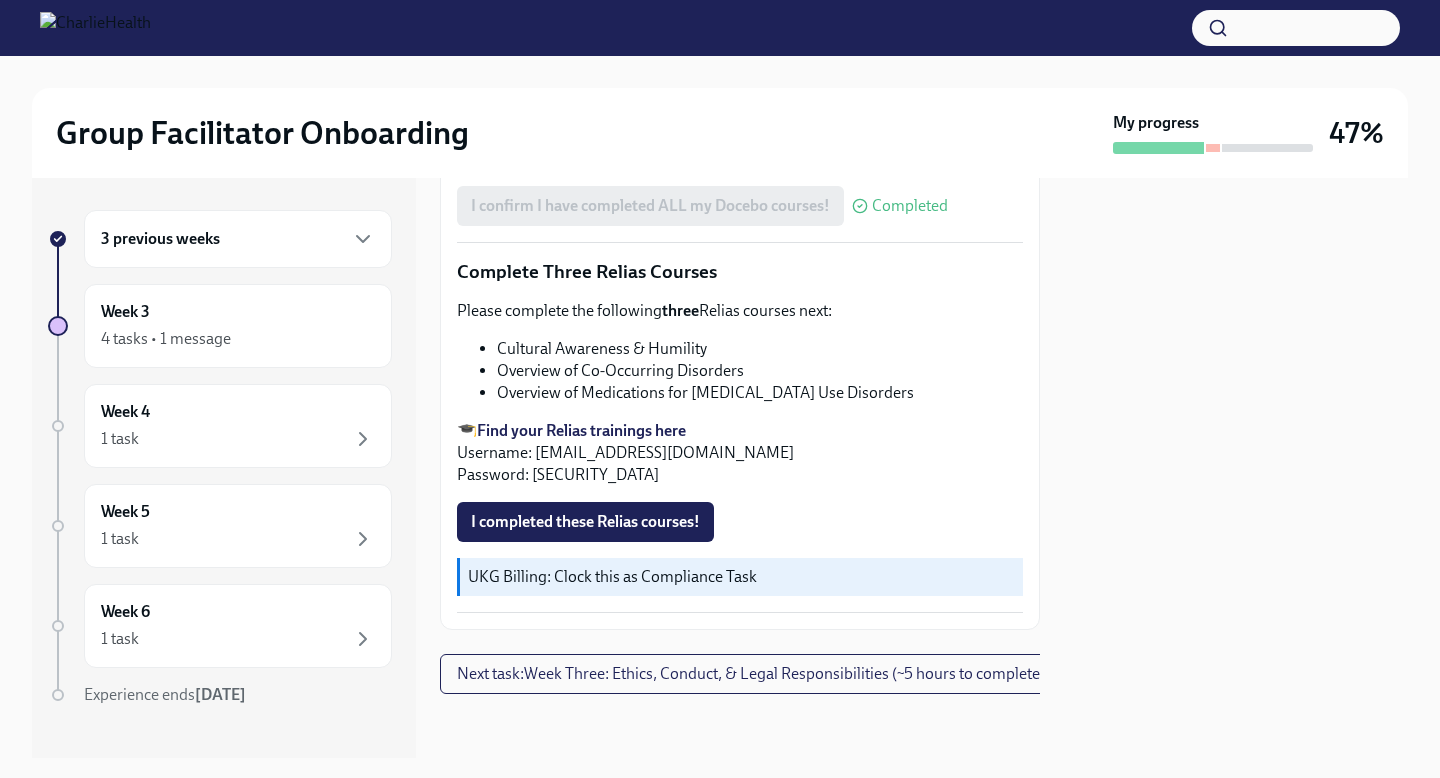 click on "Find your Relias trainings here" at bounding box center [581, 430] 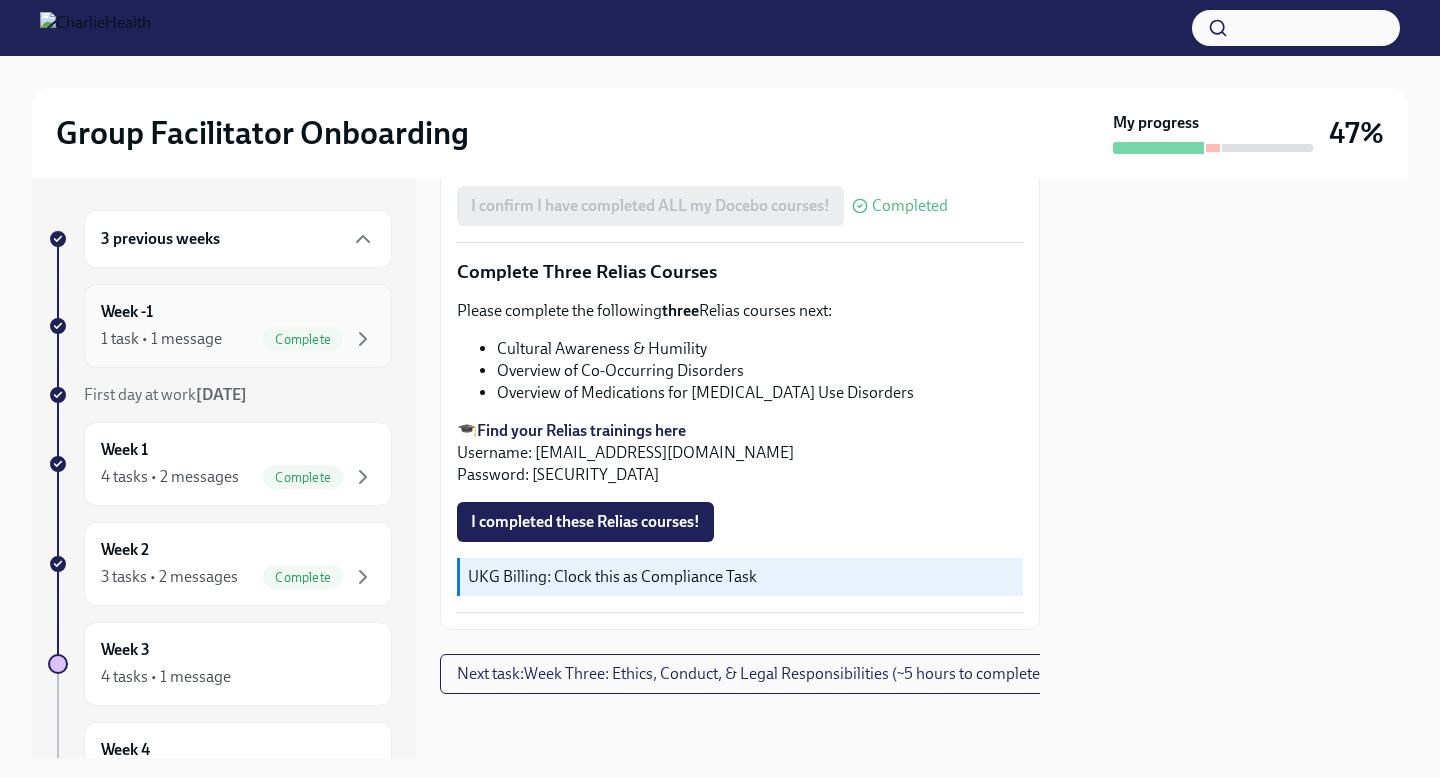 click on "Complete" at bounding box center [303, 339] 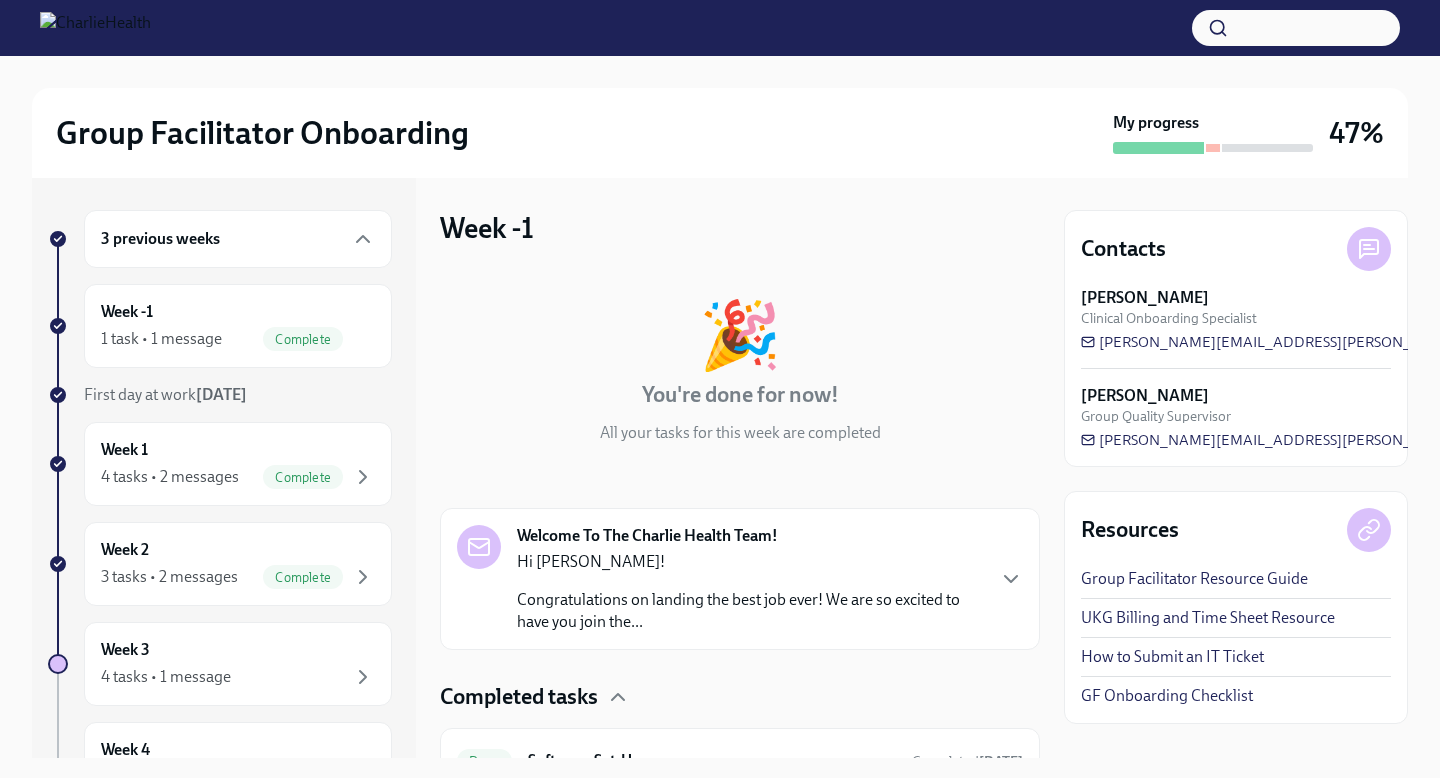 scroll, scrollTop: 100, scrollLeft: 0, axis: vertical 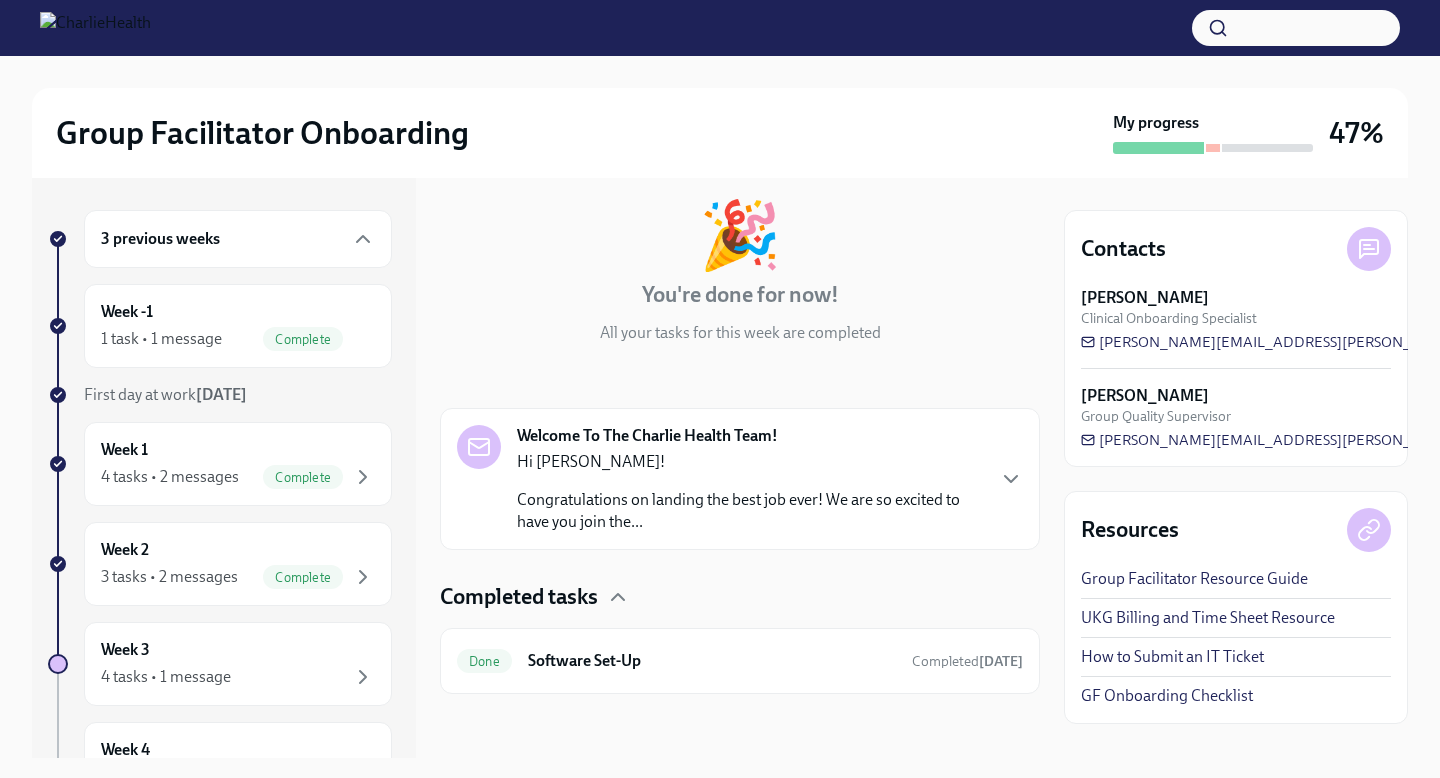 click on "Completed tasks" at bounding box center [519, 597] 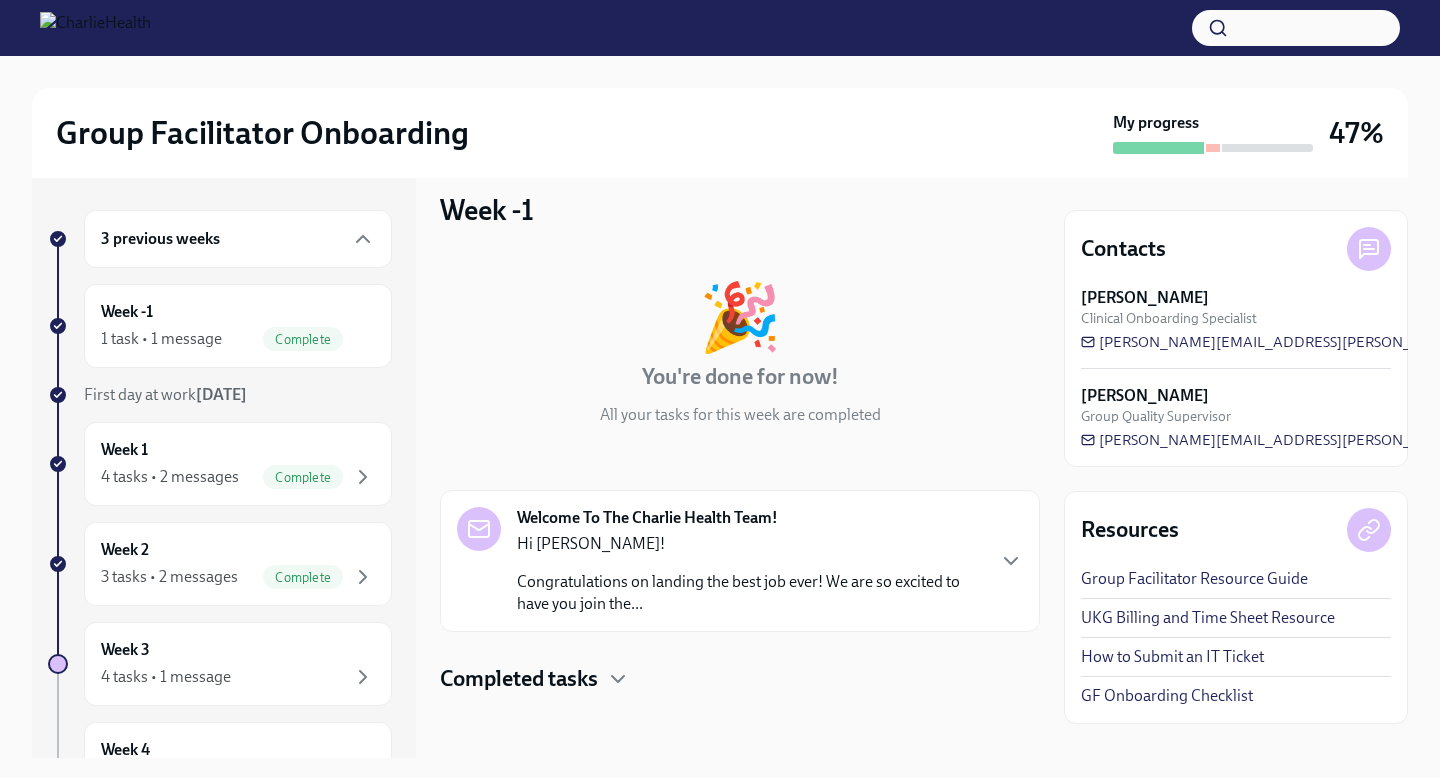 scroll, scrollTop: 18, scrollLeft: 0, axis: vertical 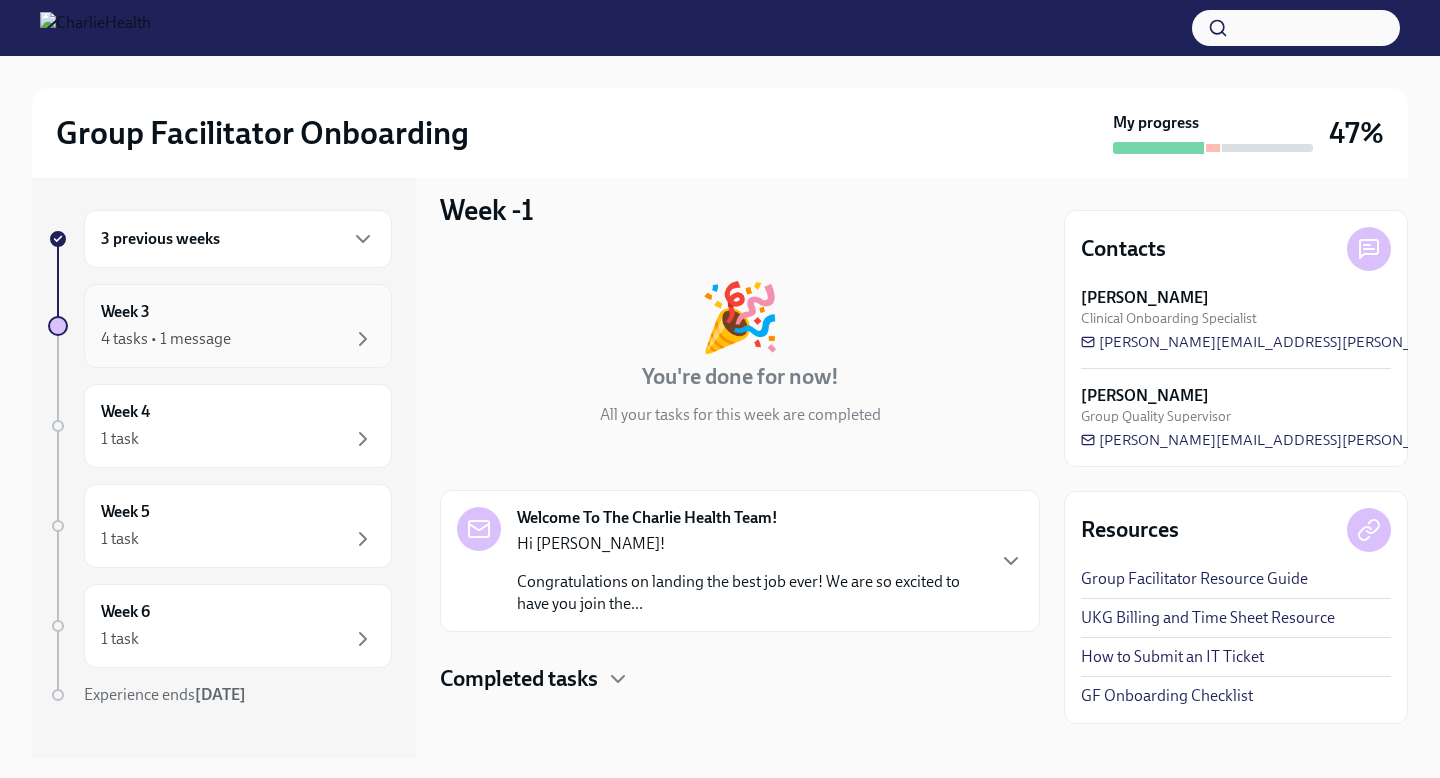 click on "Week 3 4 tasks • 1 message" at bounding box center (238, 326) 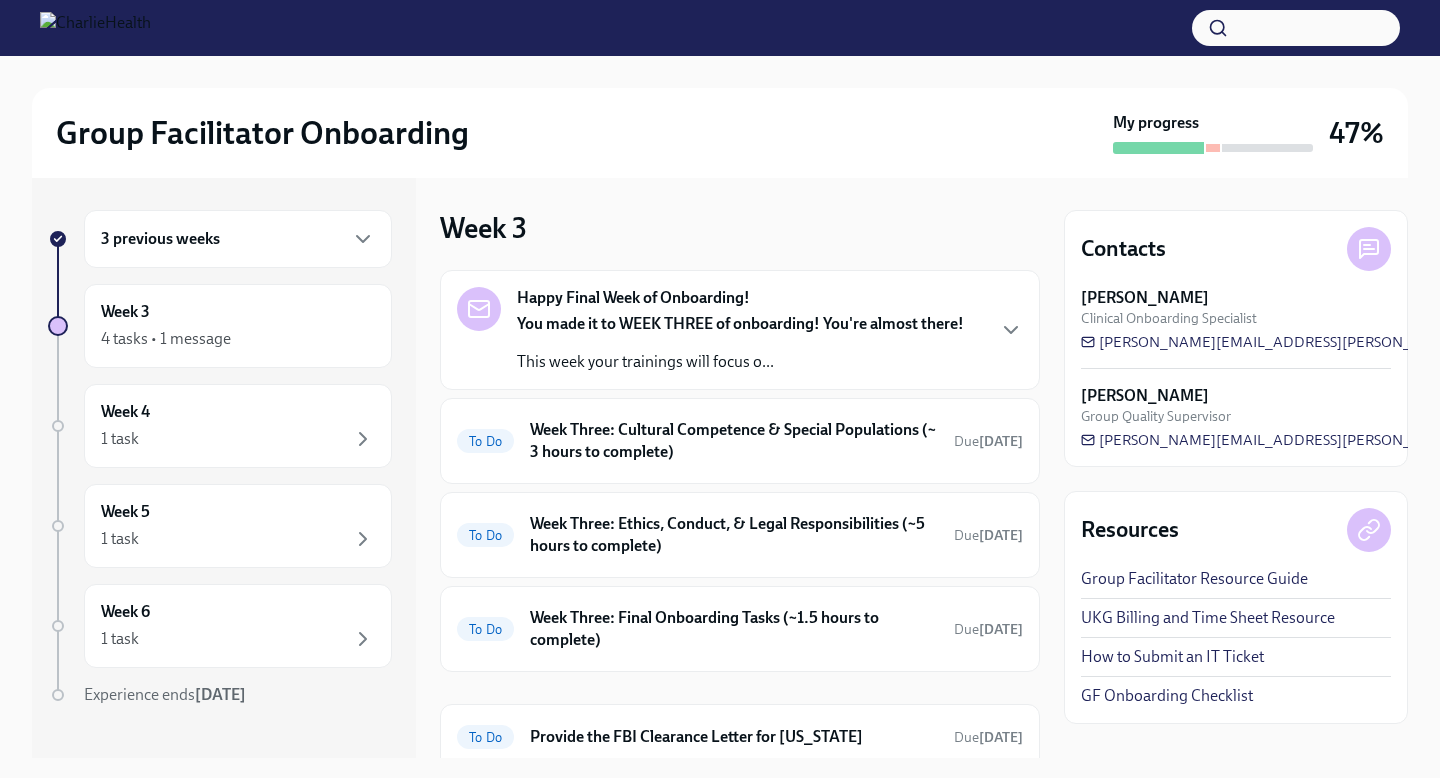 click on "3 previous weeks" at bounding box center [238, 239] 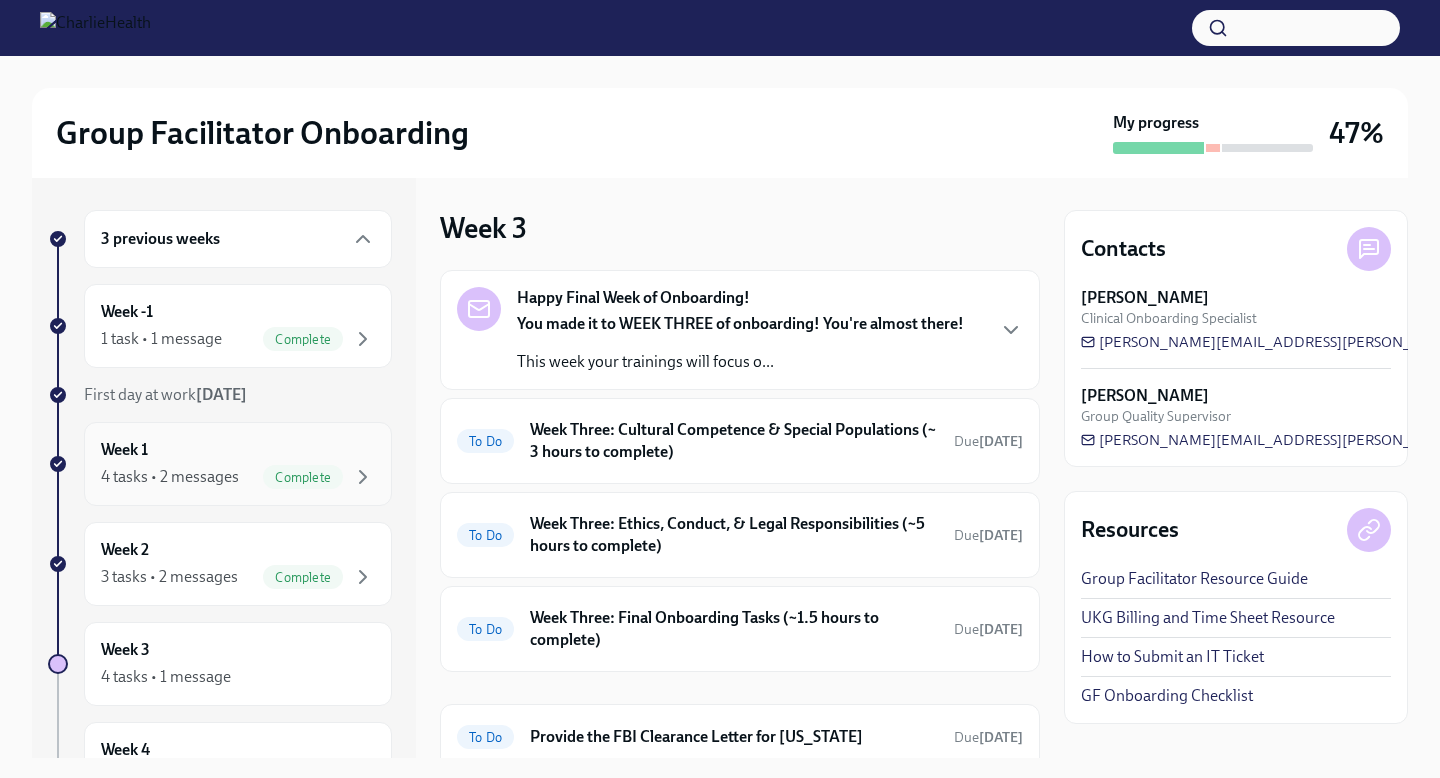 click on "Week 1 4 tasks • 2 messages Complete" at bounding box center (238, 464) 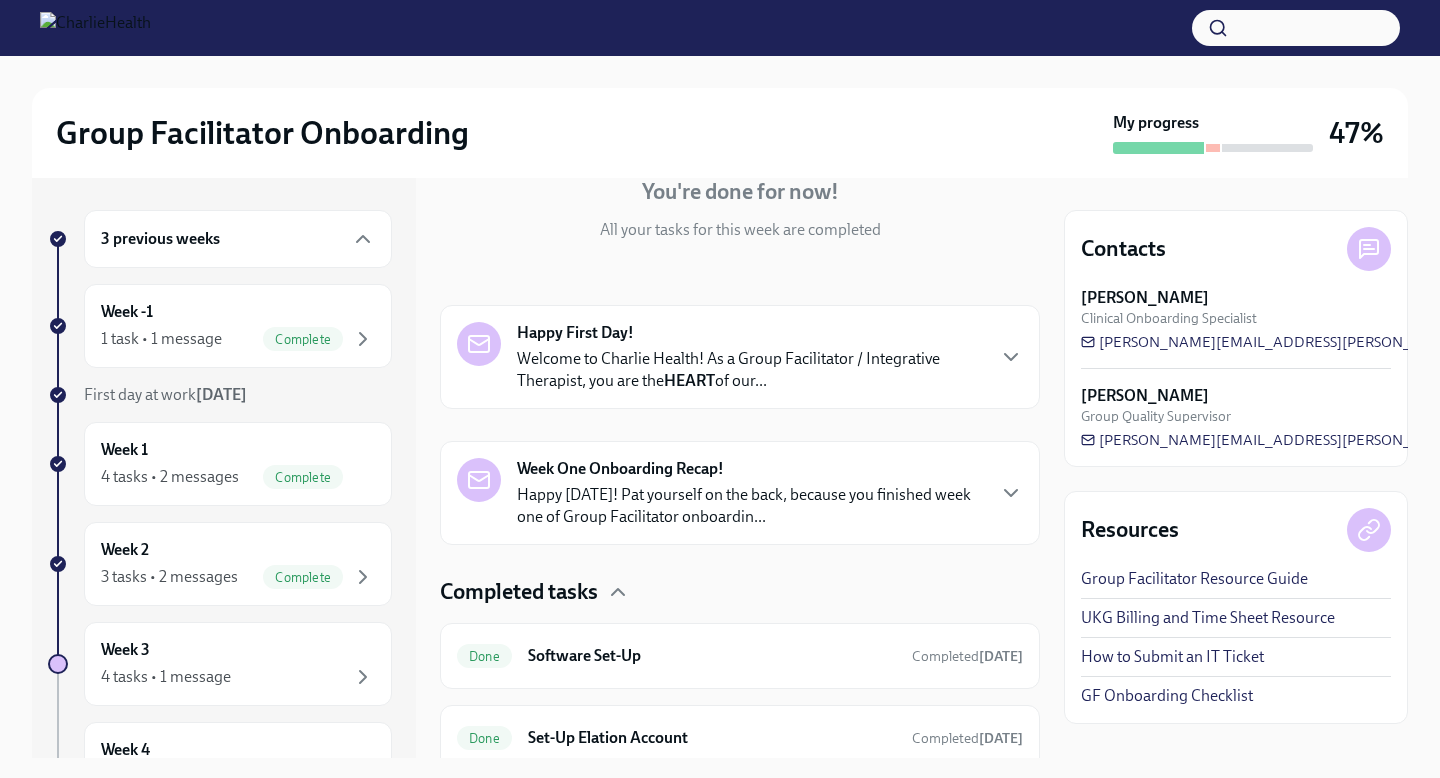 scroll, scrollTop: 484, scrollLeft: 0, axis: vertical 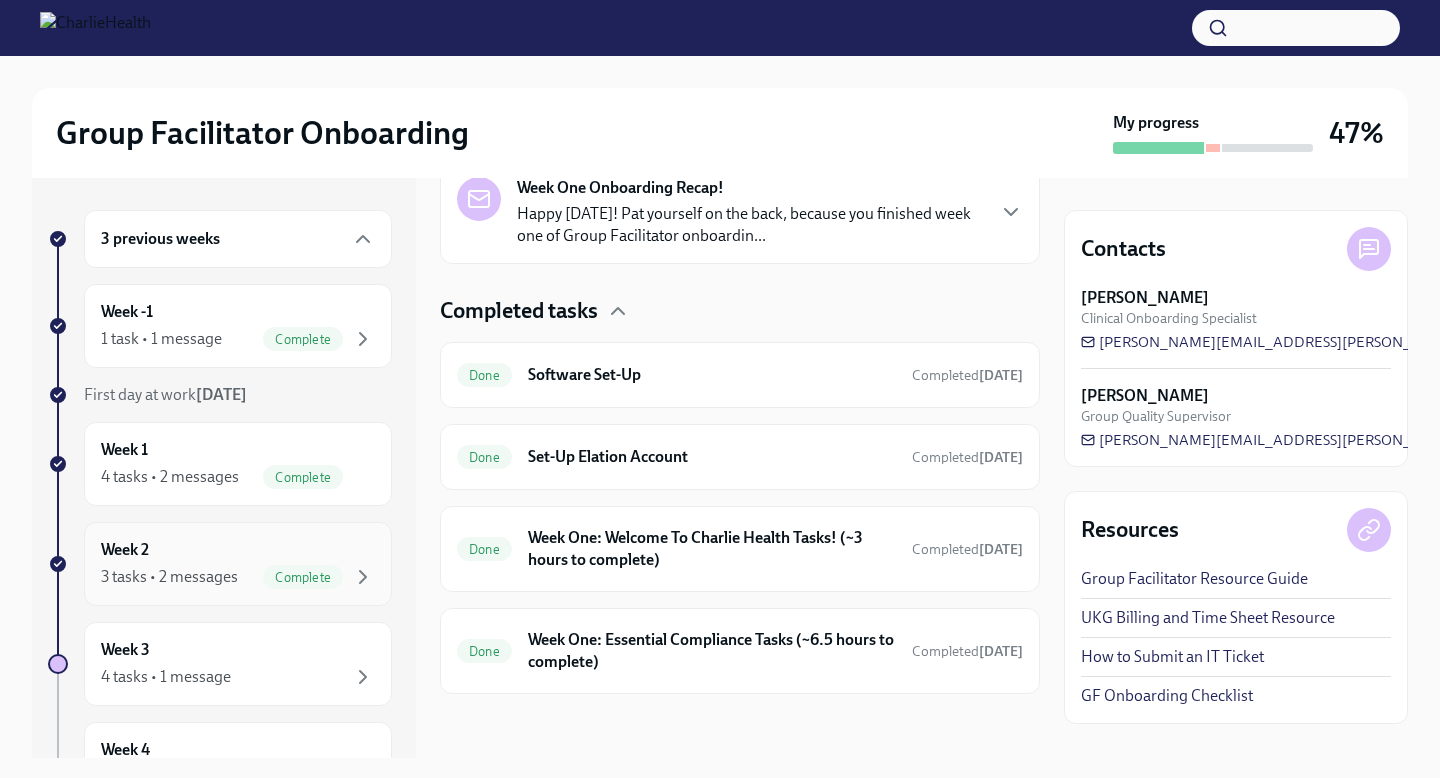click on "Week 2 3 tasks • 2 messages Complete" at bounding box center (238, 564) 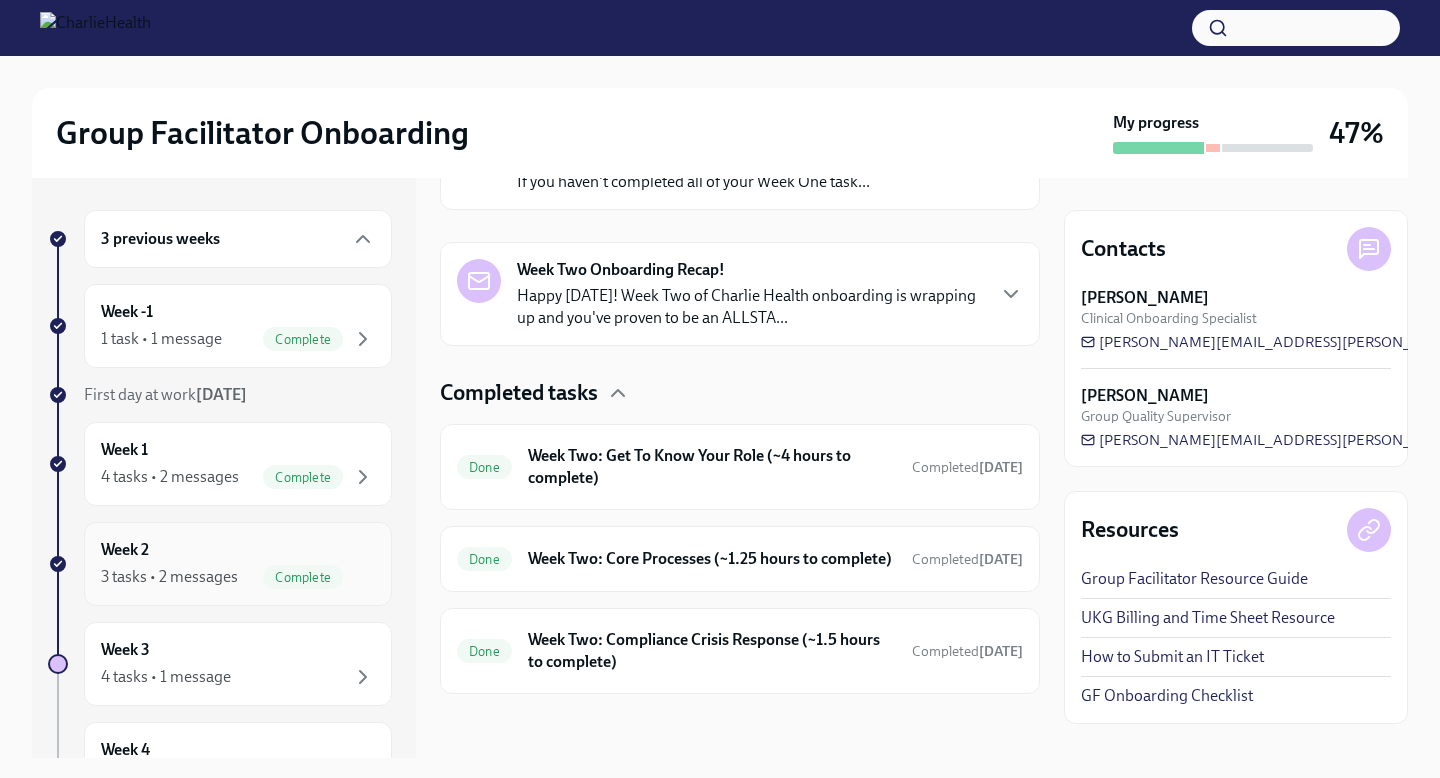 scroll, scrollTop: 438, scrollLeft: 0, axis: vertical 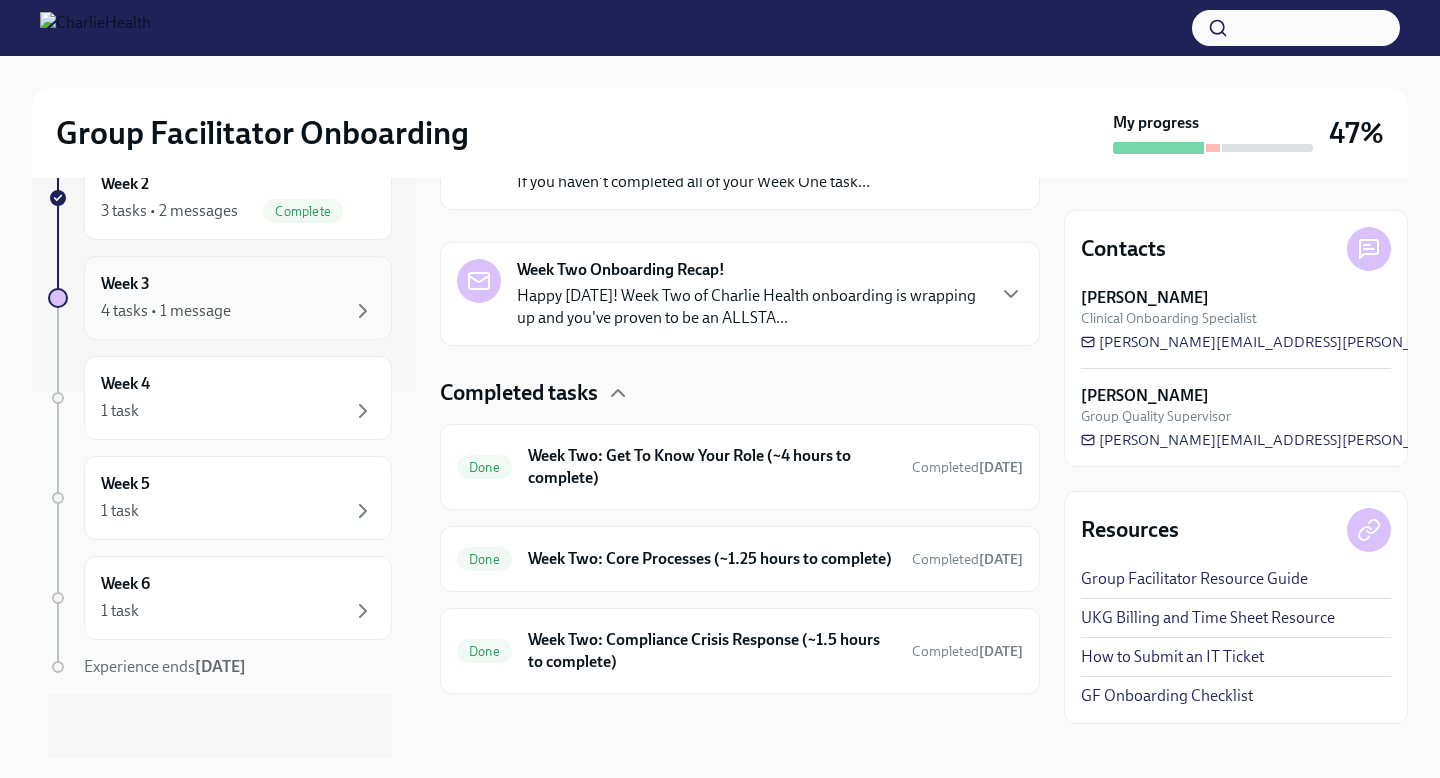 click on "4 tasks • 1 message" at bounding box center [238, 311] 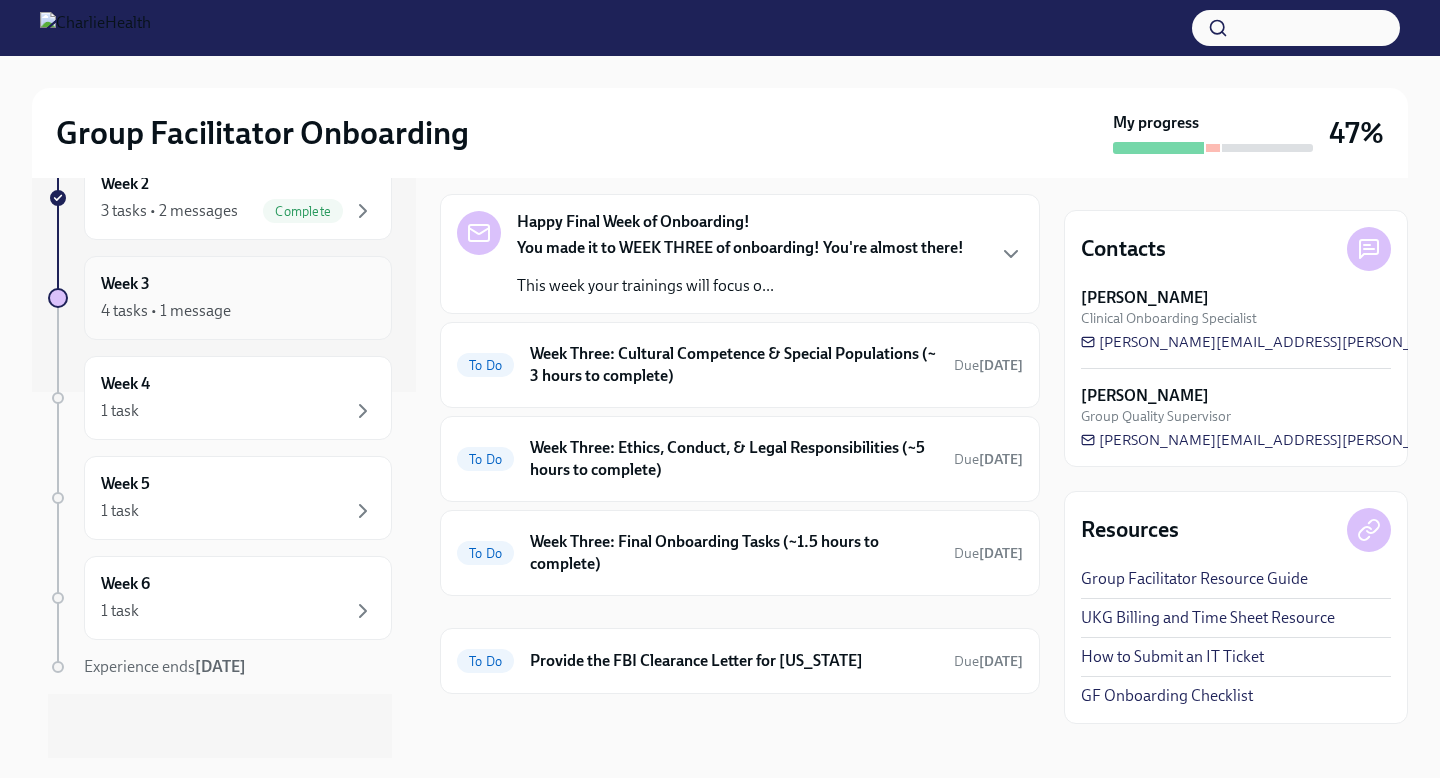 scroll, scrollTop: 76, scrollLeft: 0, axis: vertical 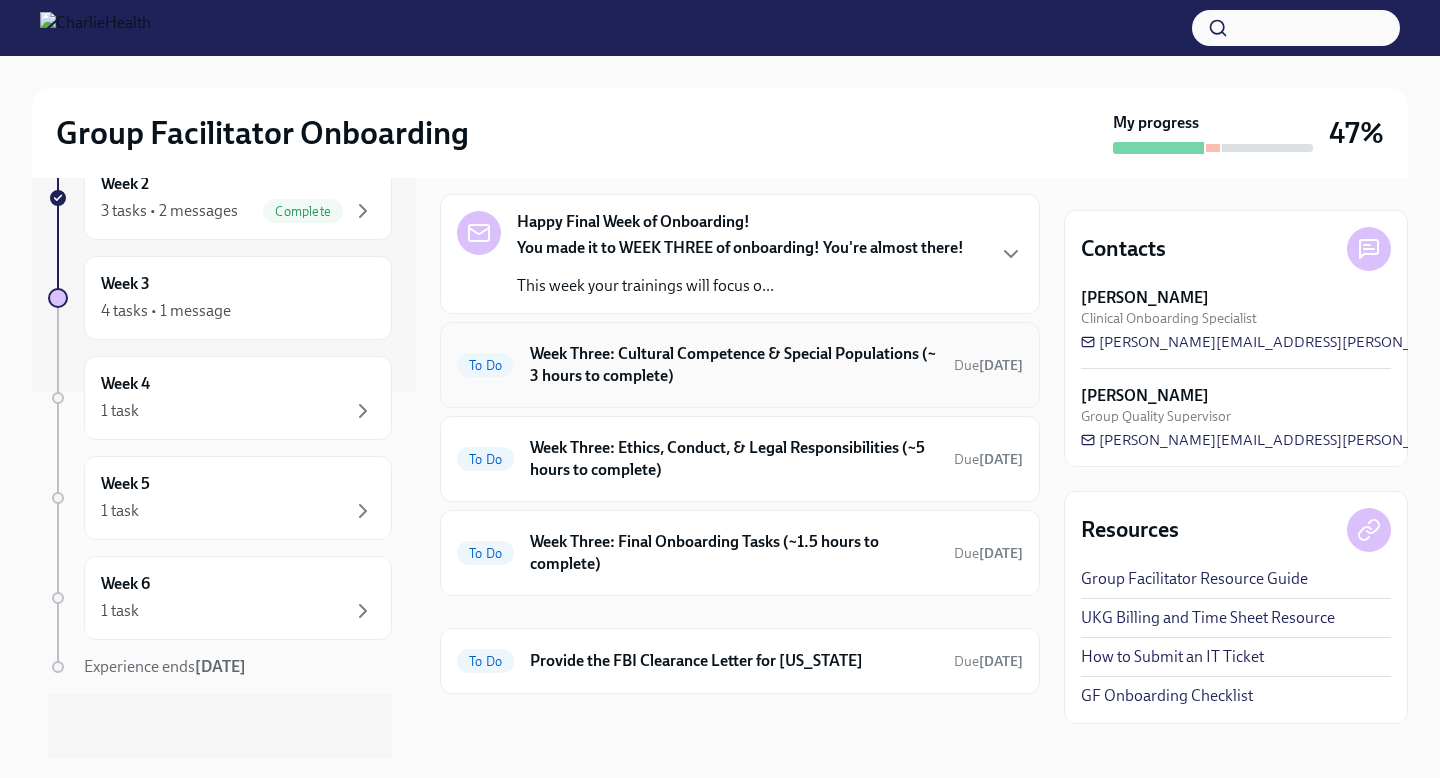 click on "Week Three: Cultural Competence & Special Populations (~ 3 hours to complete)" at bounding box center (734, 365) 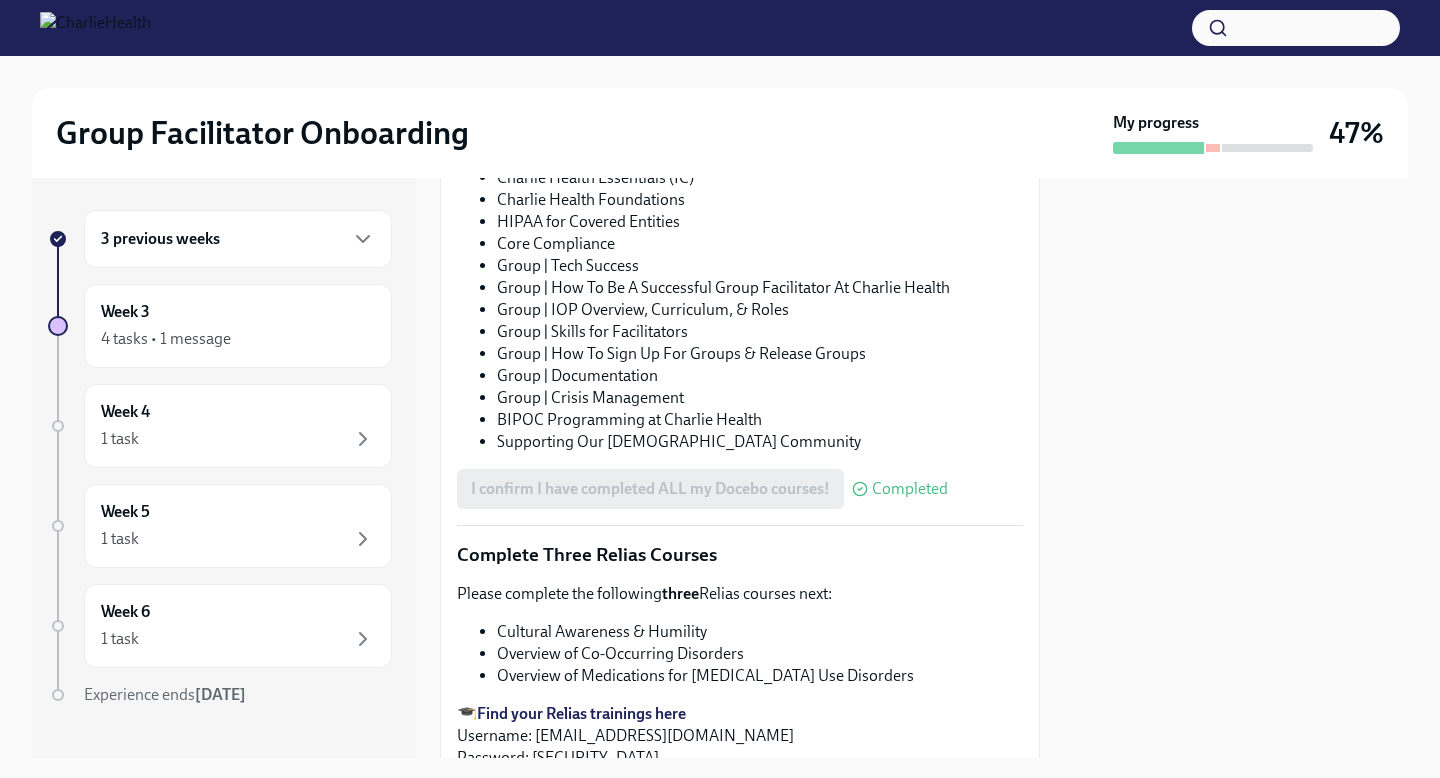 scroll, scrollTop: 1469, scrollLeft: 0, axis: vertical 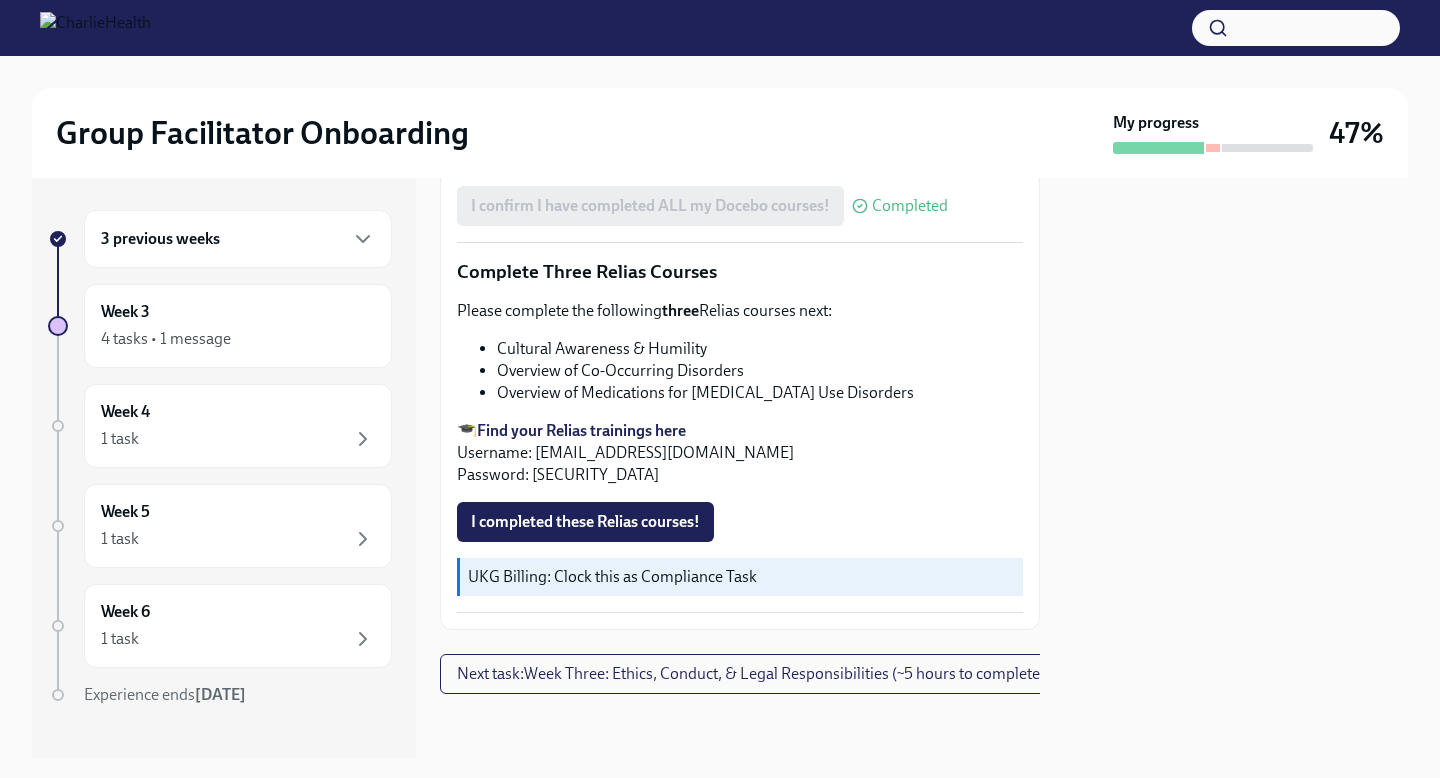 click on "Cultural Awareness & Humility" at bounding box center (760, 349) 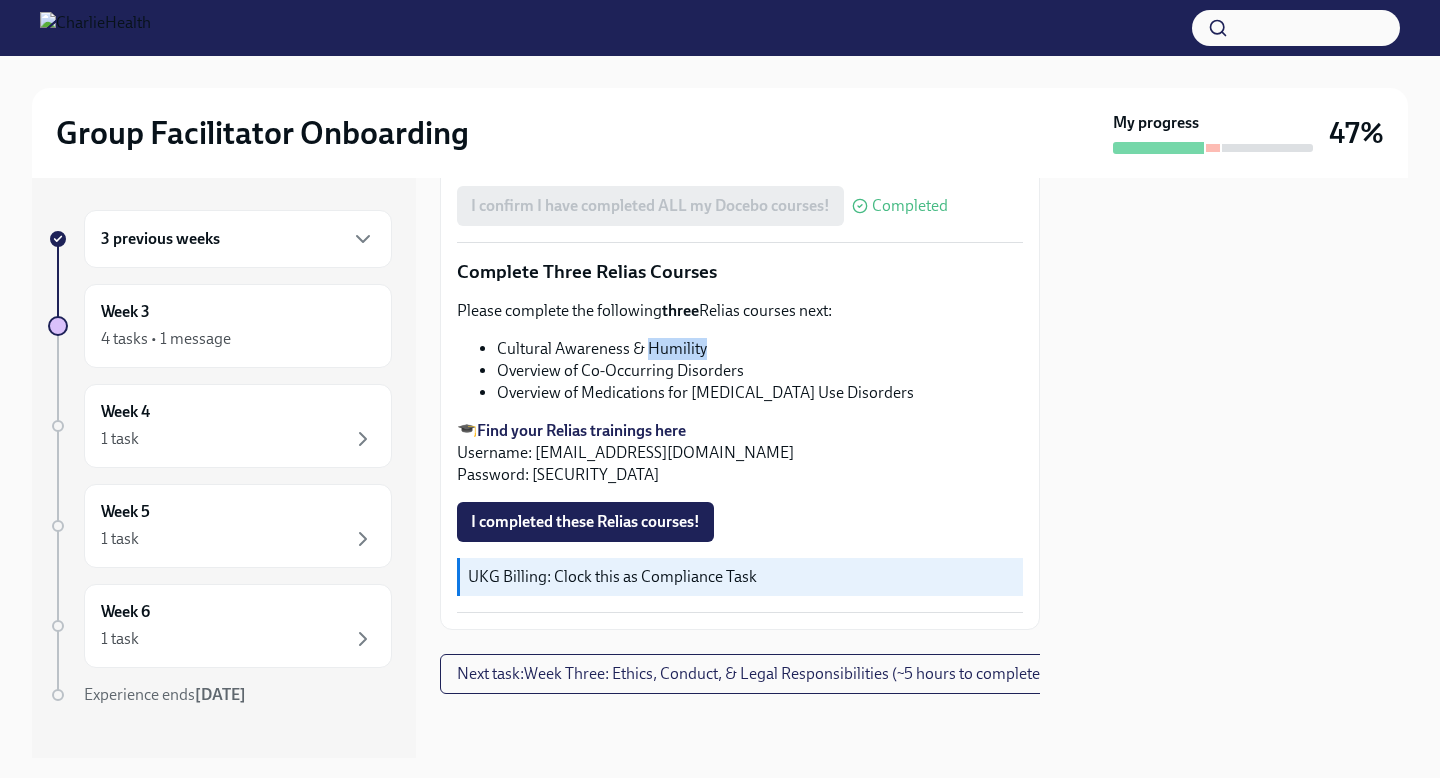 click on "Cultural Awareness & Humility" at bounding box center [760, 349] 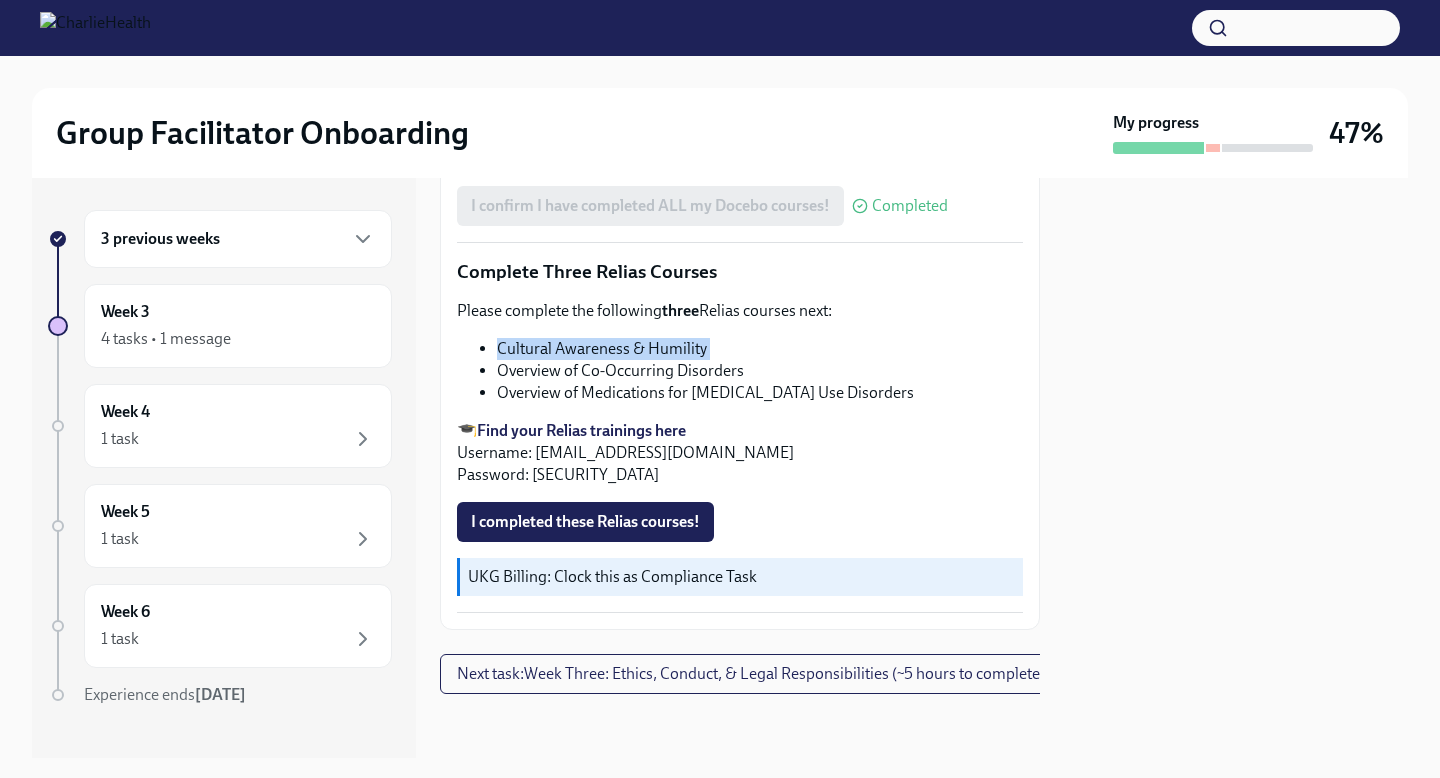 click on "Cultural Awareness & Humility" at bounding box center [760, 349] 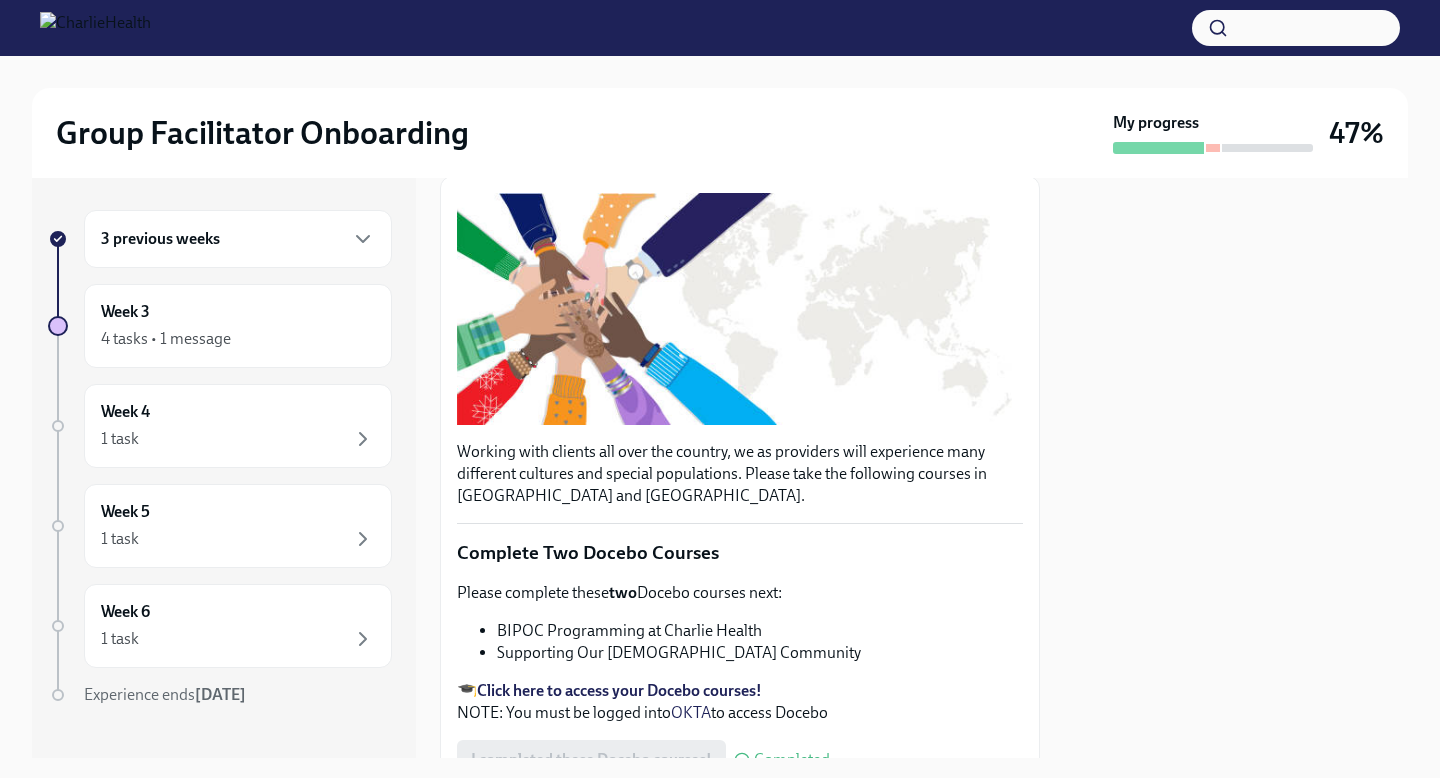 scroll, scrollTop: 323, scrollLeft: 0, axis: vertical 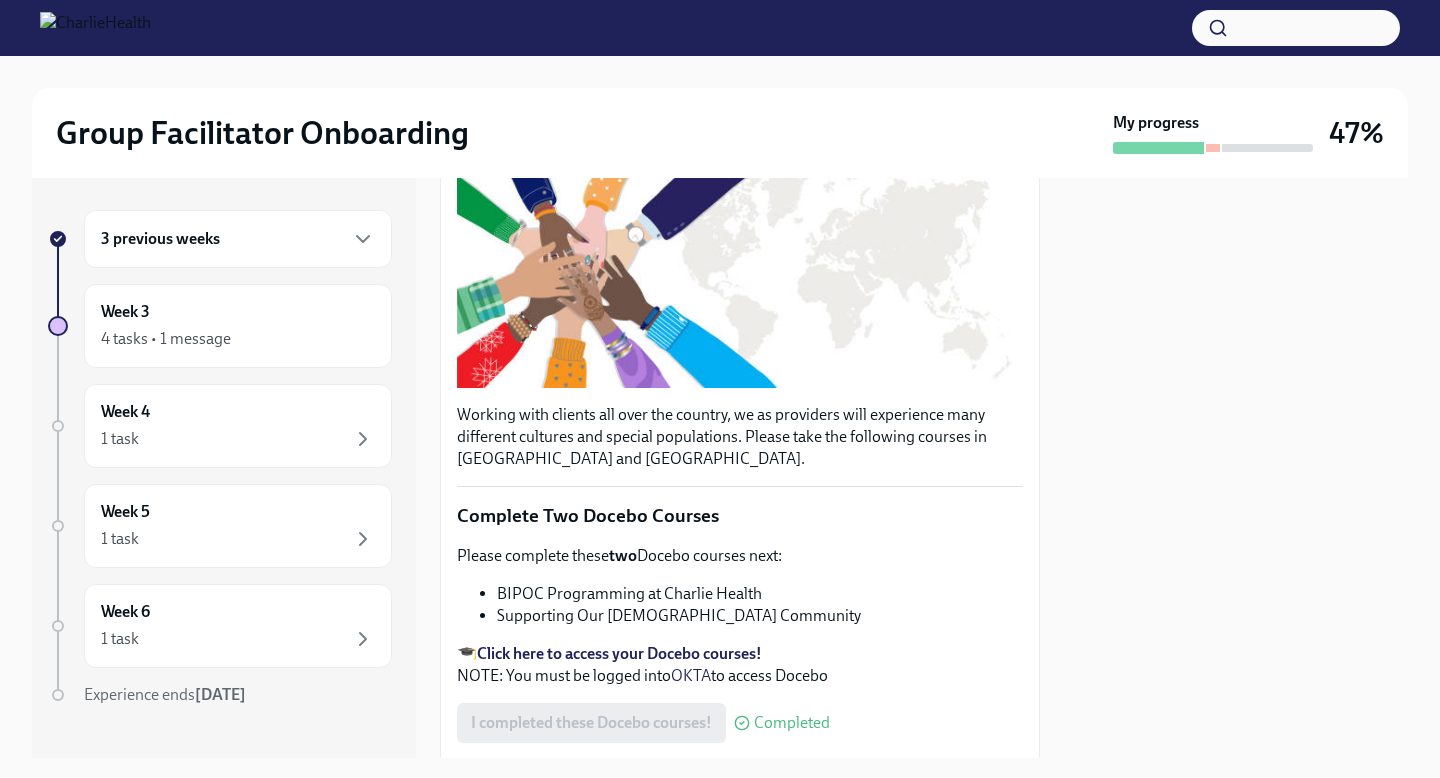 click at bounding box center [1213, 148] 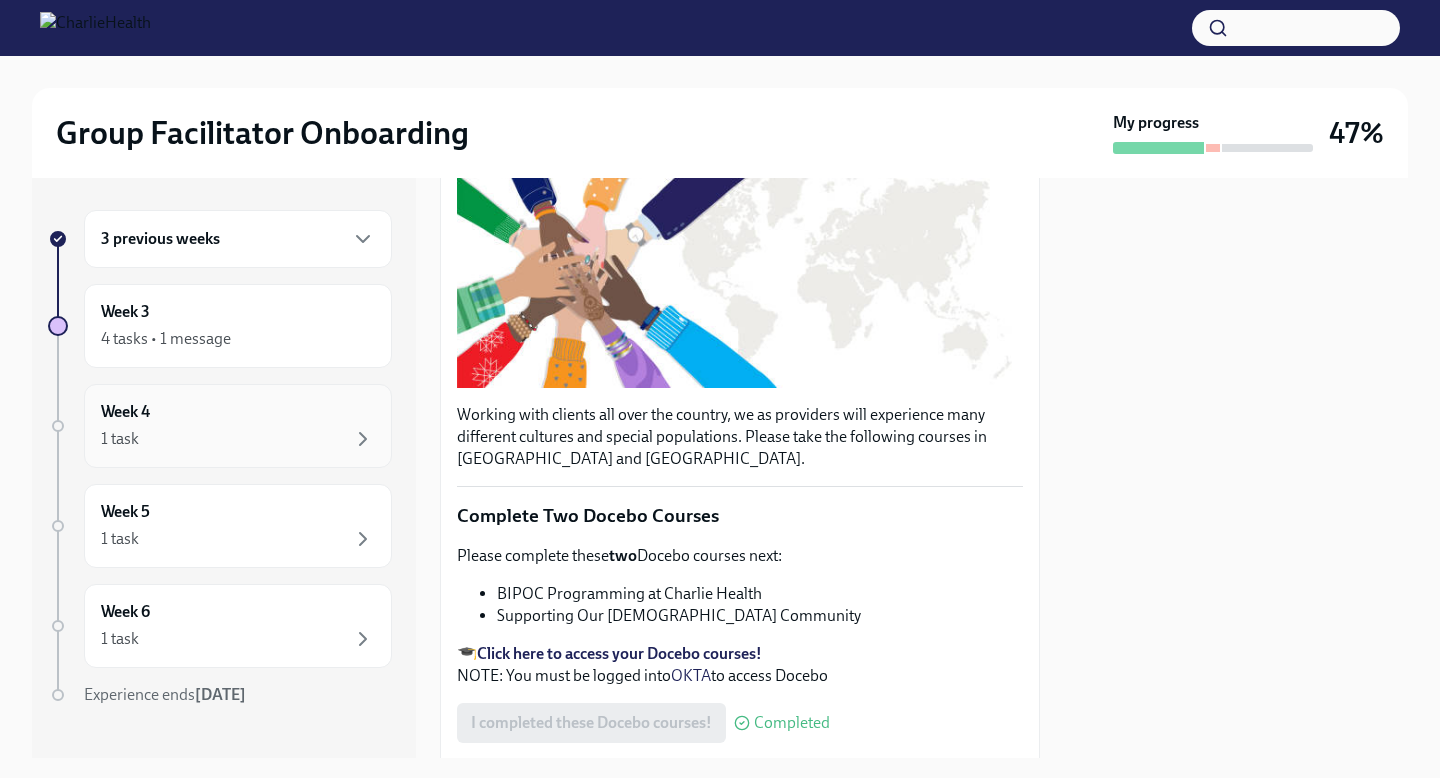 click on "1 task" at bounding box center (238, 439) 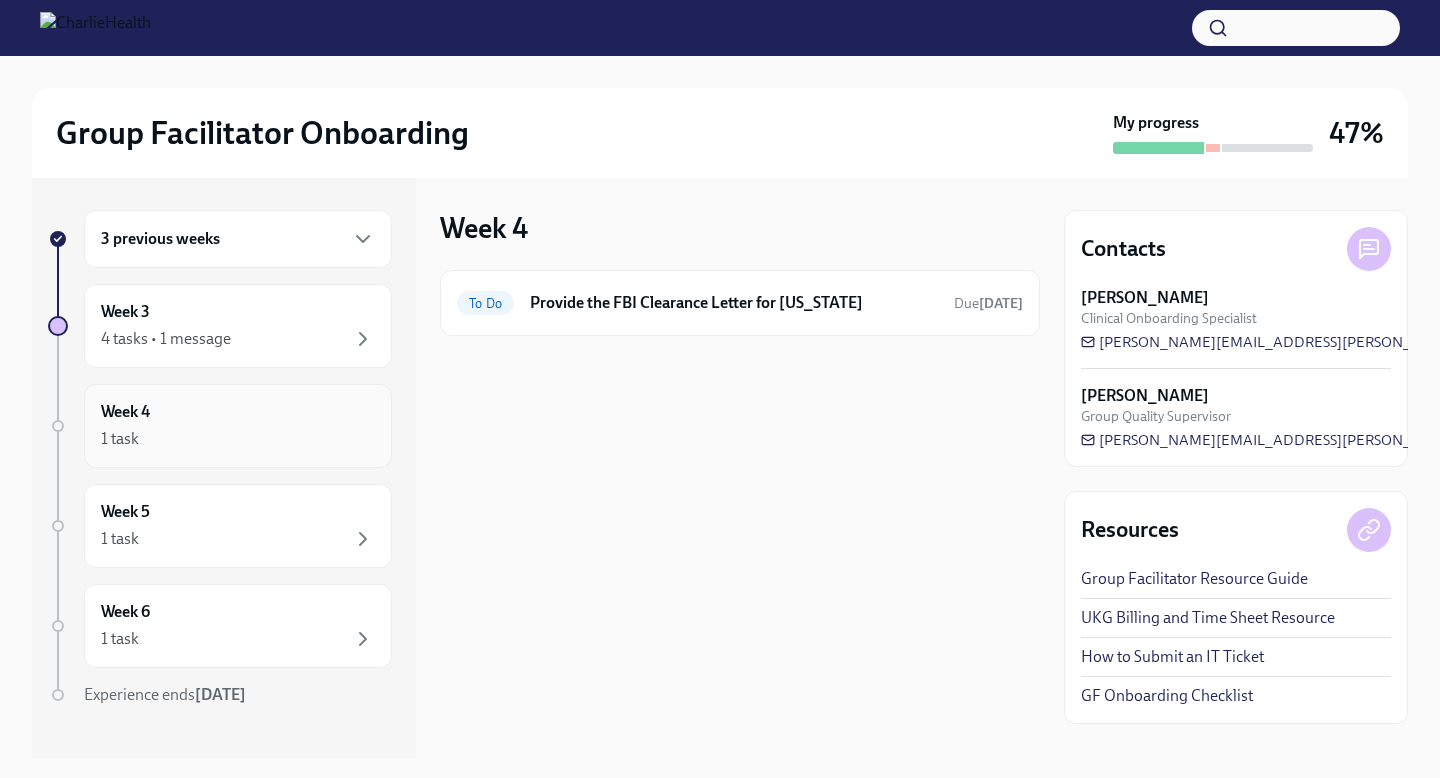 scroll, scrollTop: 28, scrollLeft: 0, axis: vertical 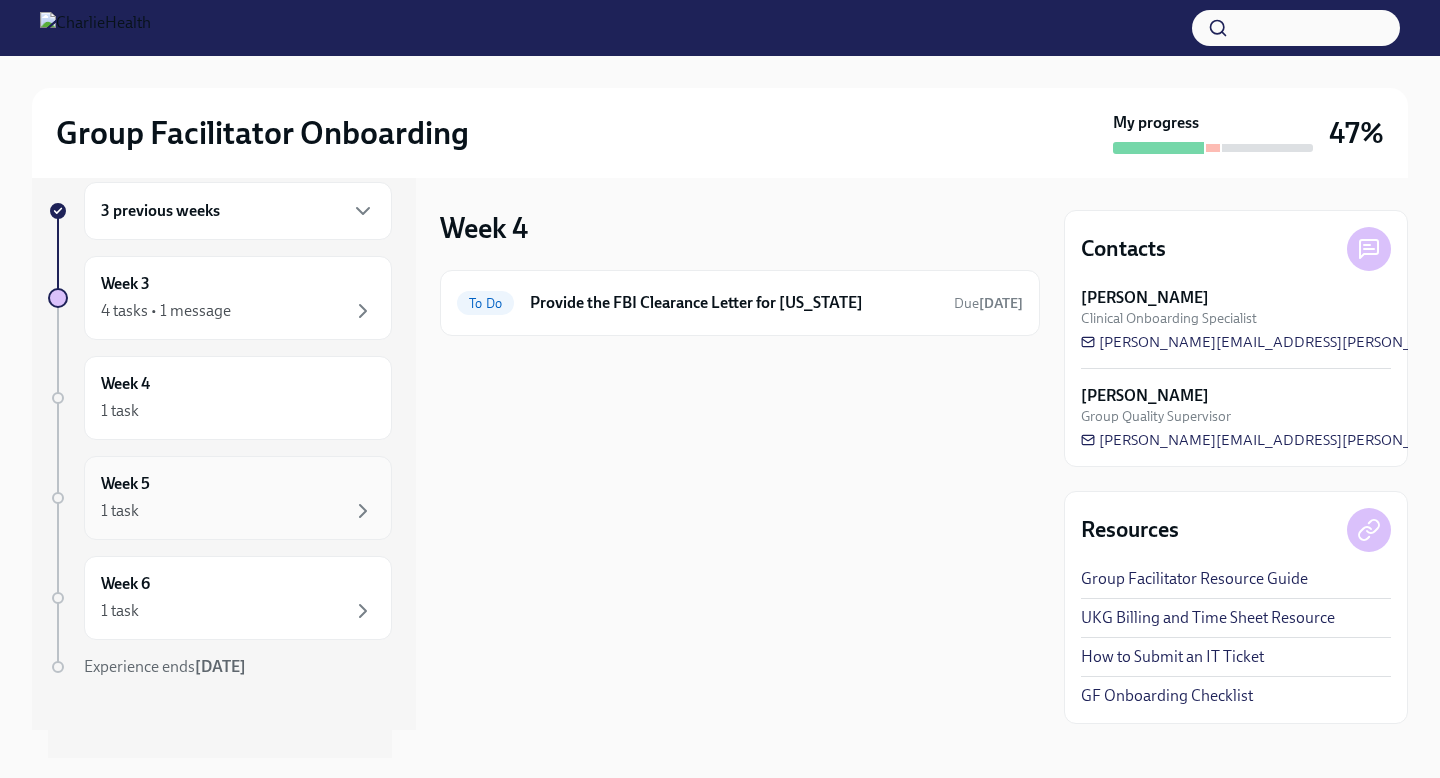 click on "Week 5 1 task" at bounding box center [238, 498] 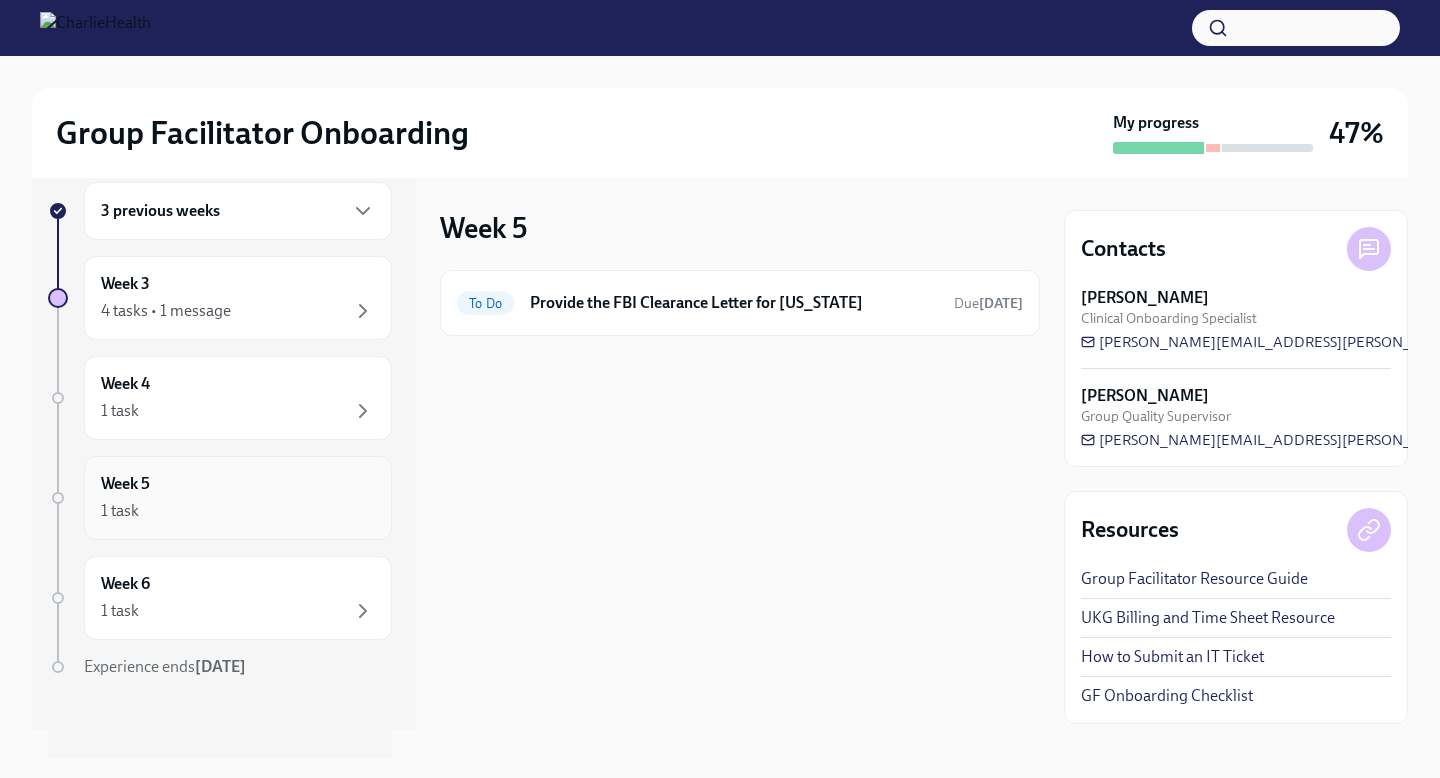 click on "1 task" at bounding box center [238, 511] 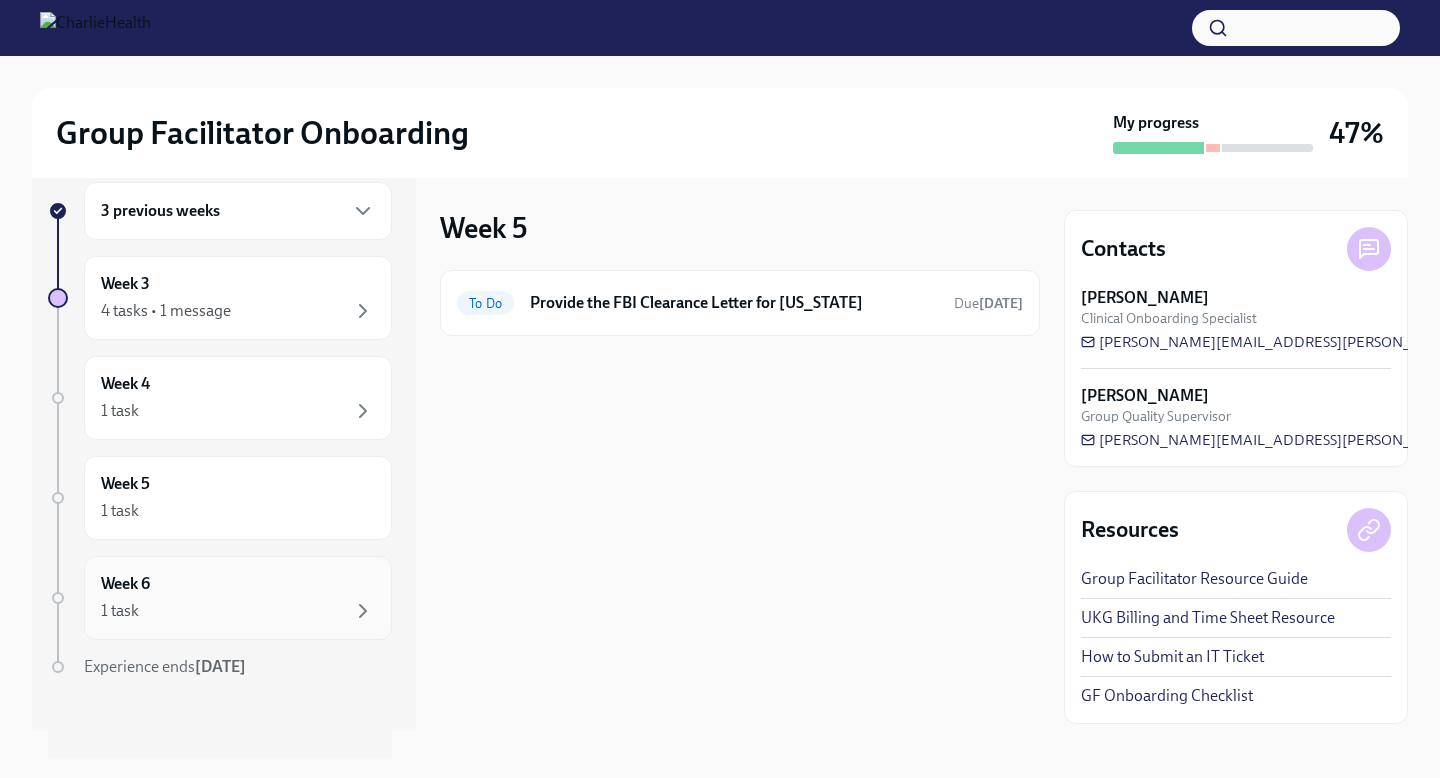 click on "Week 6 1 task" at bounding box center (238, 598) 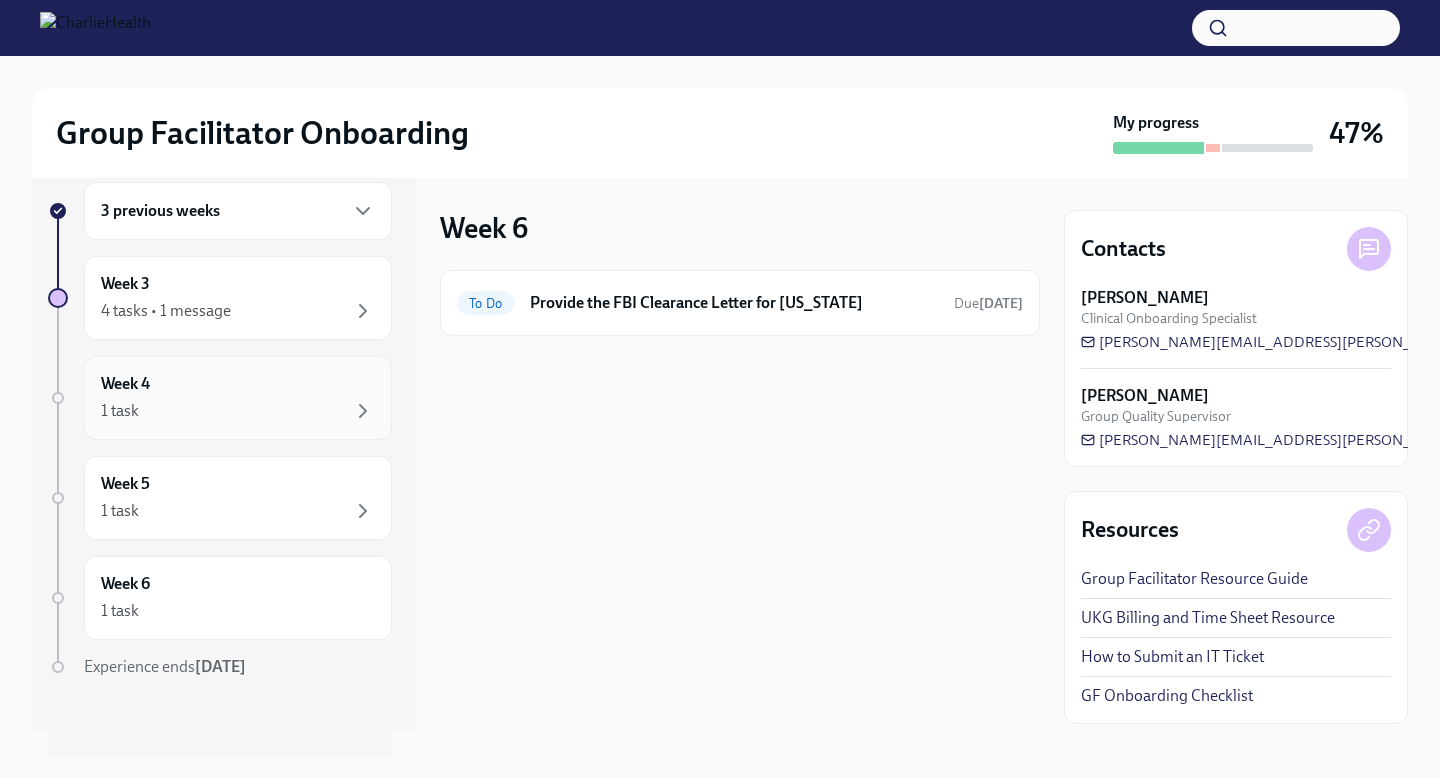 click on "1 task" at bounding box center (238, 411) 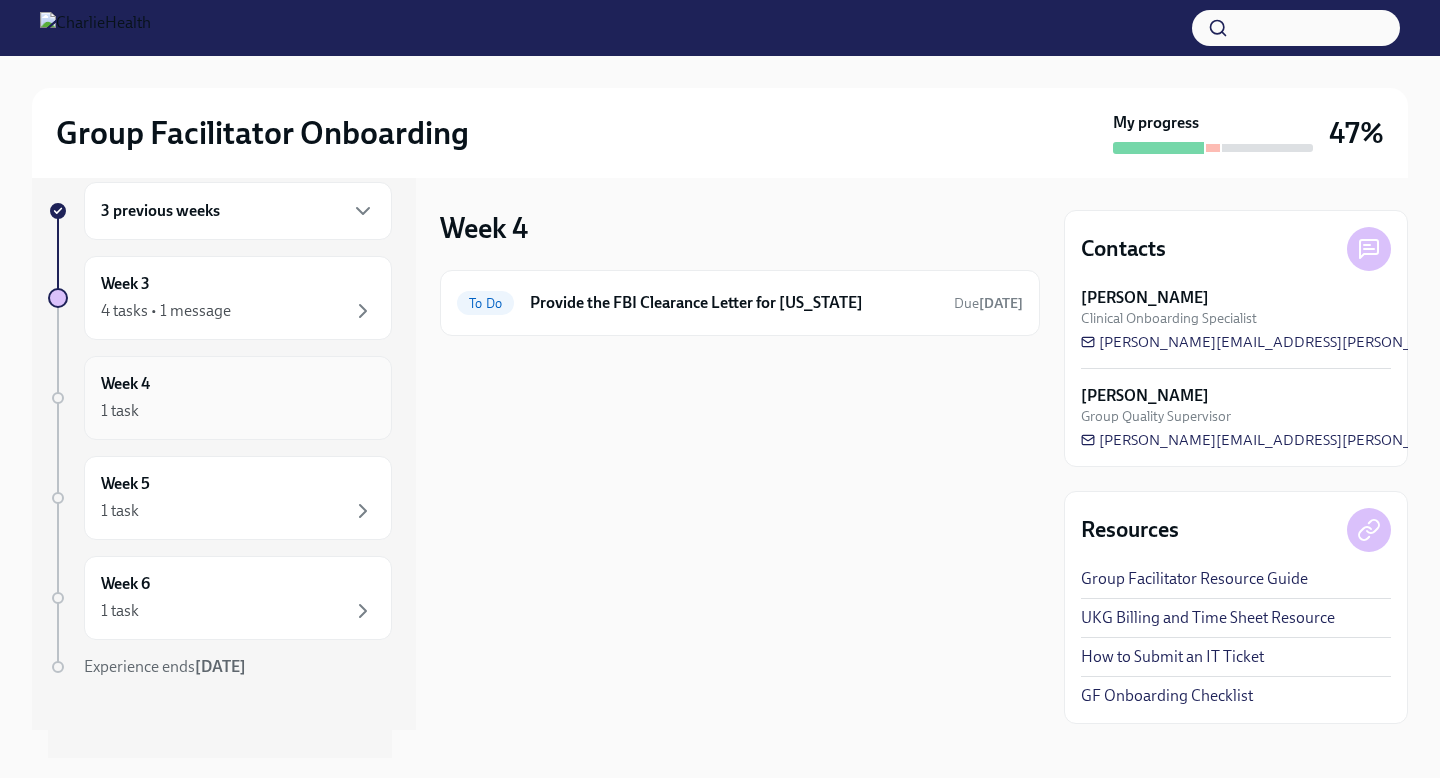 scroll, scrollTop: 0, scrollLeft: 0, axis: both 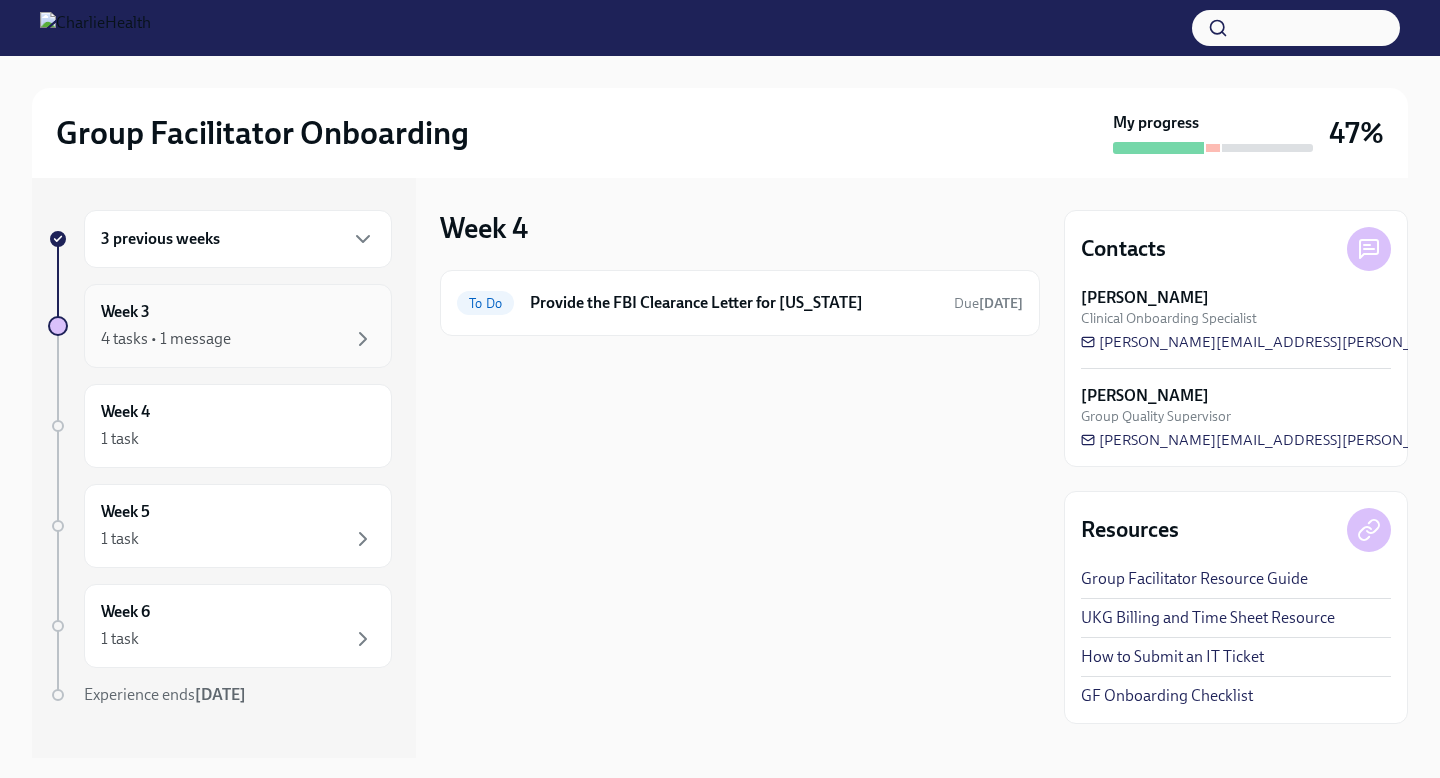 click on "4 tasks • 1 message" at bounding box center [238, 339] 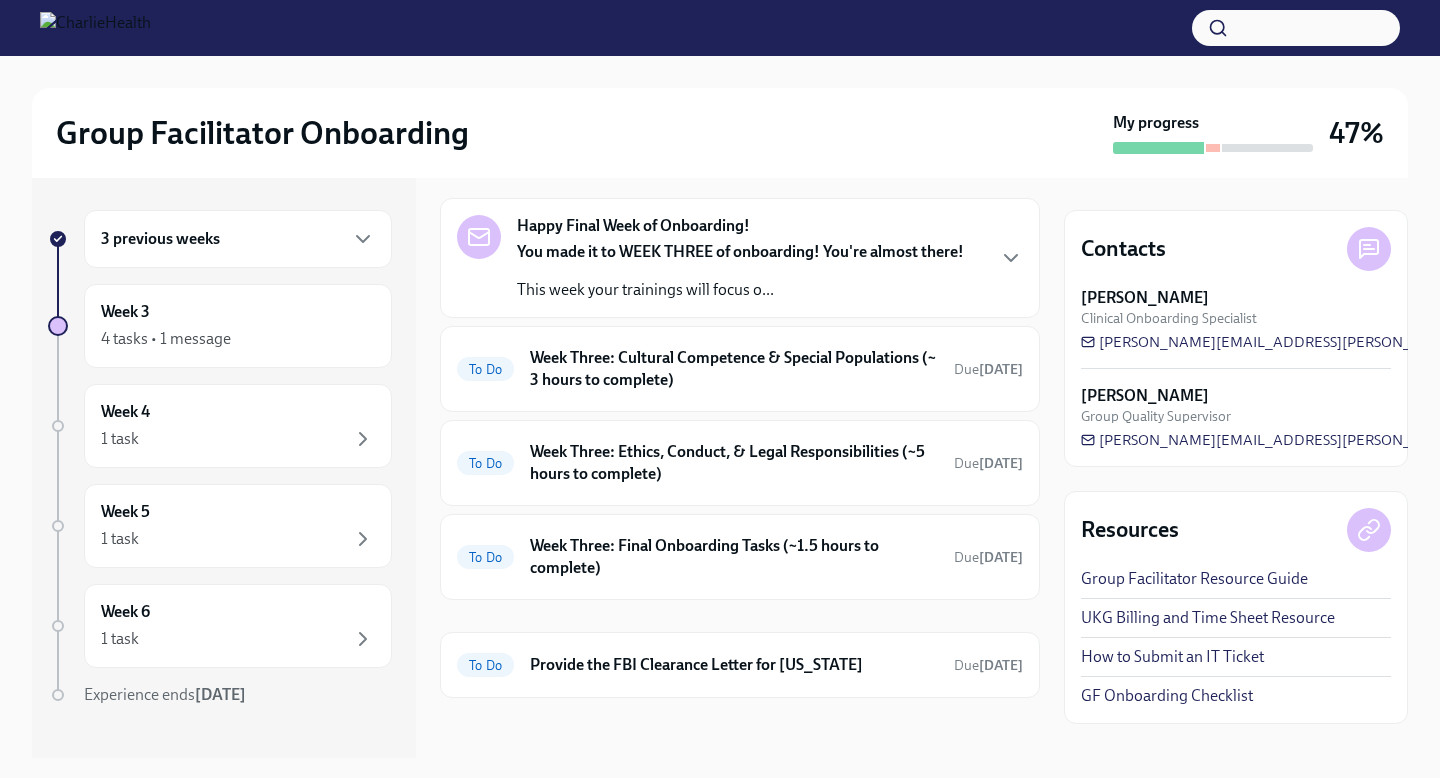 scroll, scrollTop: 76, scrollLeft: 0, axis: vertical 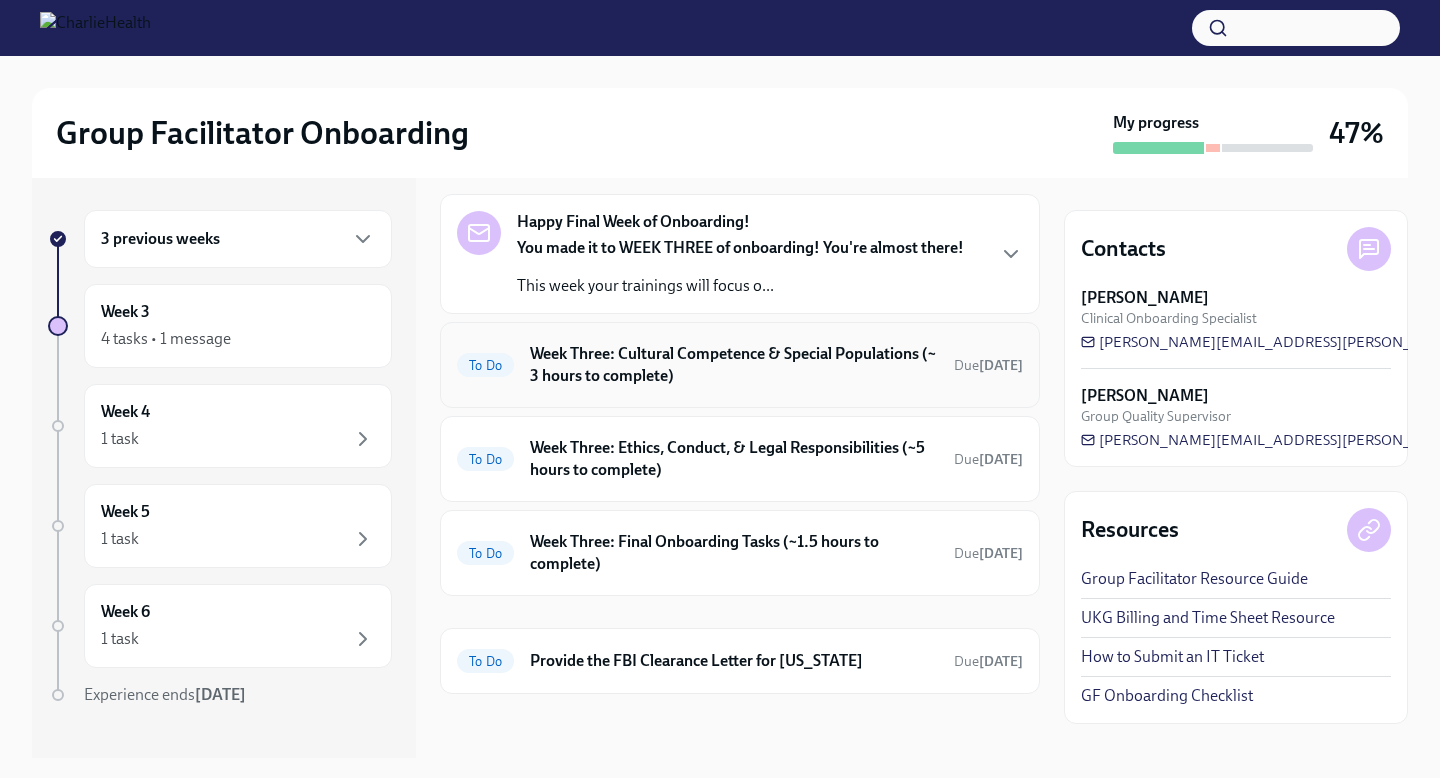 click on "Week Three: Cultural Competence & Special Populations (~ 3 hours to complete)" at bounding box center (734, 365) 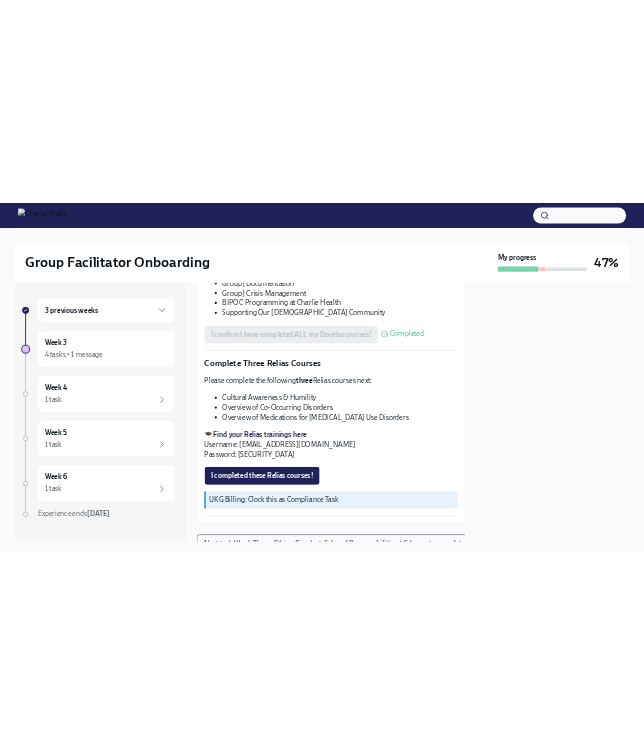 scroll, scrollTop: 1469, scrollLeft: 0, axis: vertical 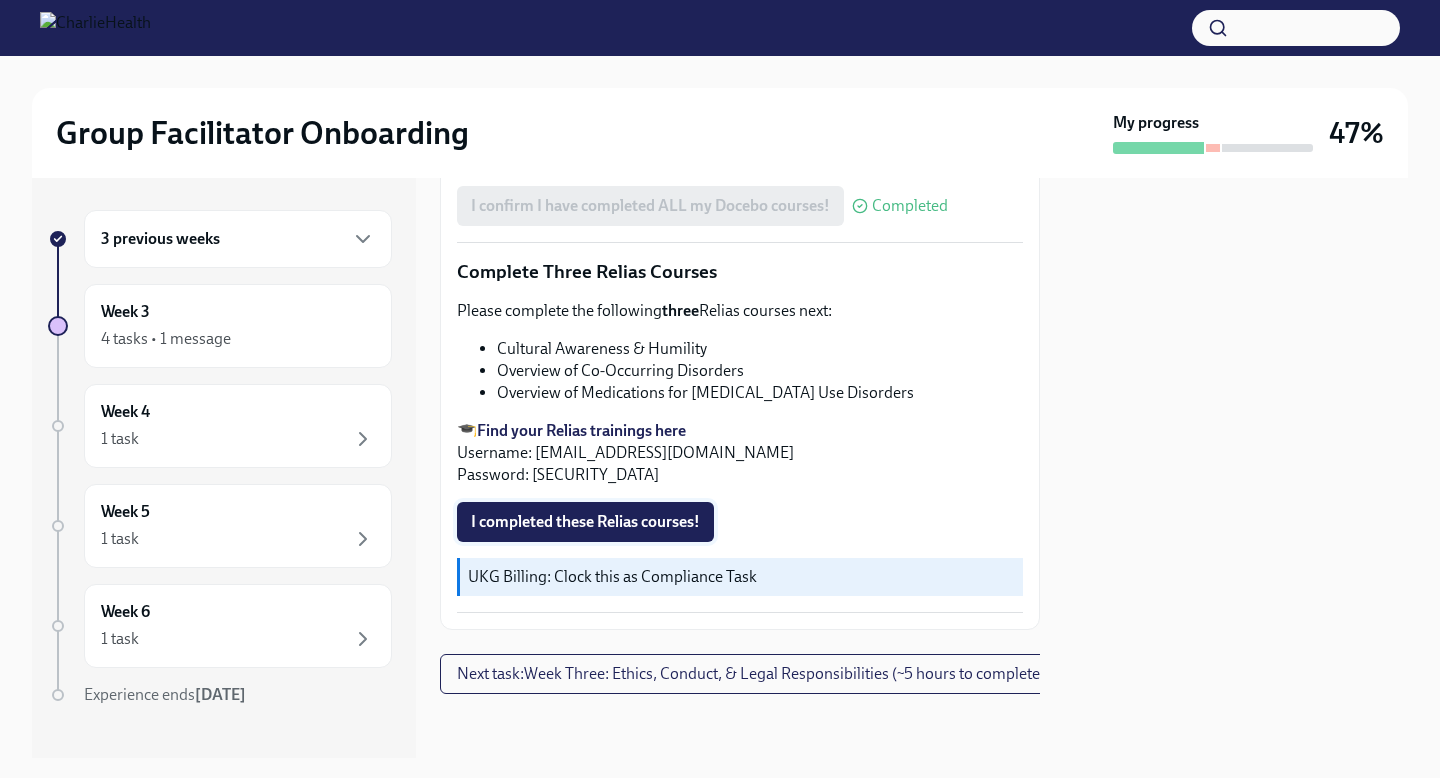 click on "I completed these Relias courses!" at bounding box center (585, 522) 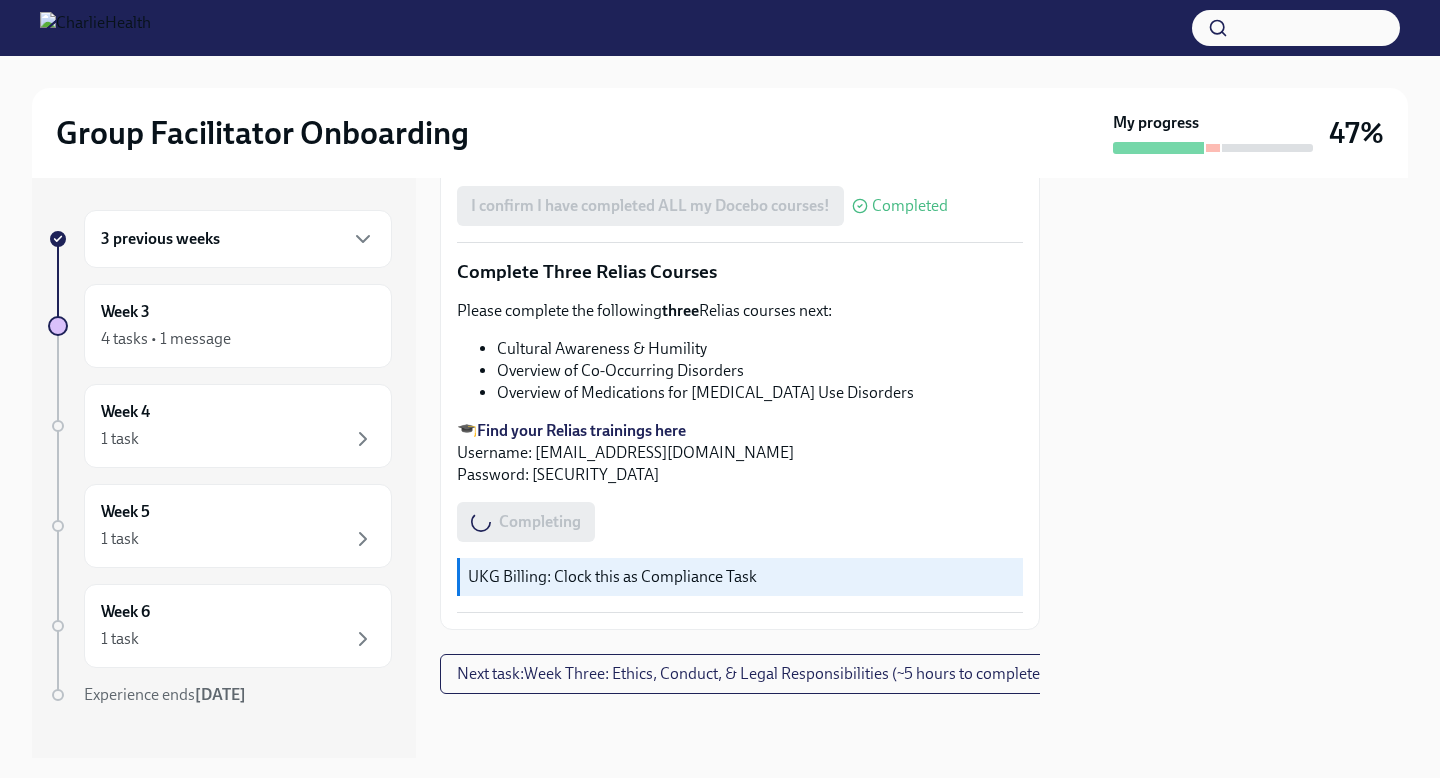 click on "Find your Relias trainings here" at bounding box center [581, 430] 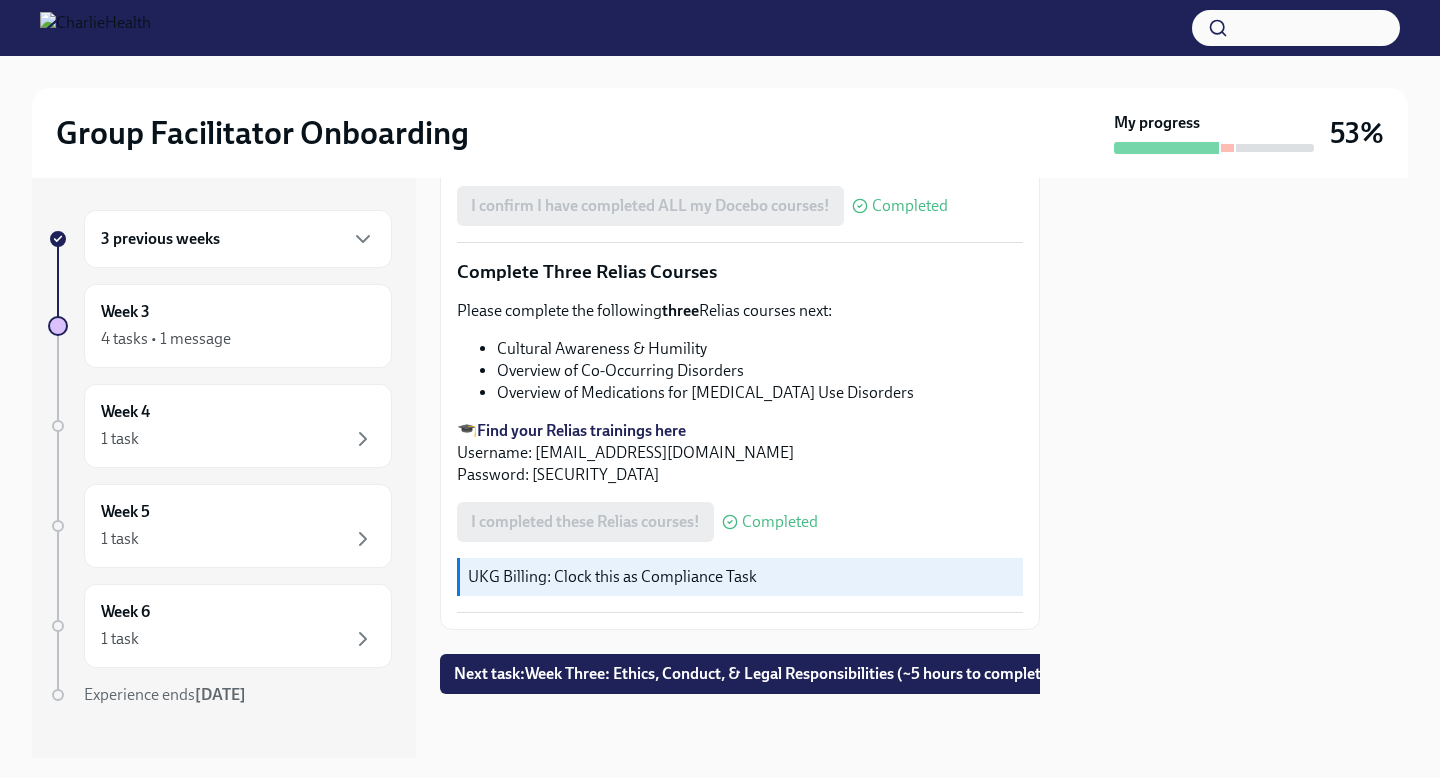click on "Overview of Medications for [MEDICAL_DATA] Use Disorders" at bounding box center [760, 393] 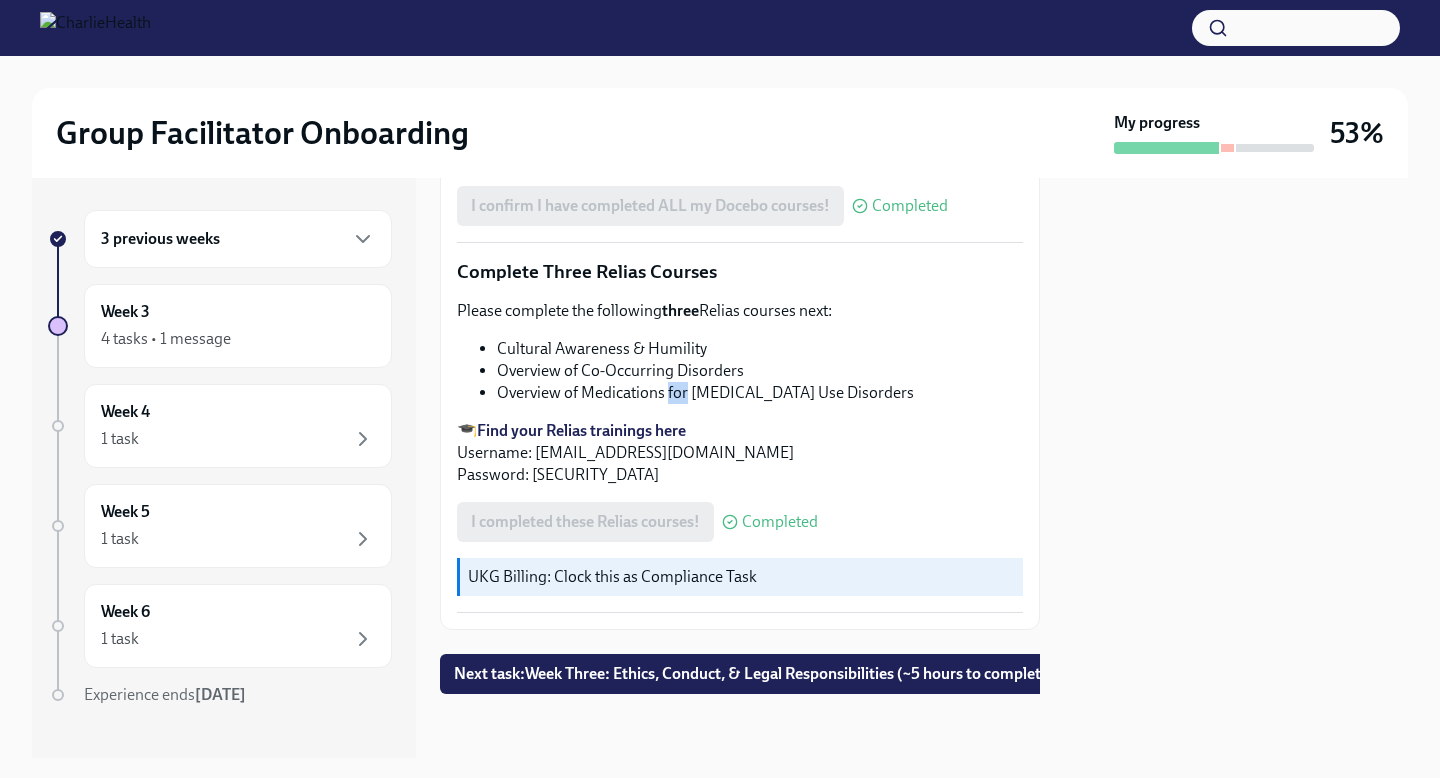 click on "Overview of Medications for [MEDICAL_DATA] Use Disorders" at bounding box center (760, 393) 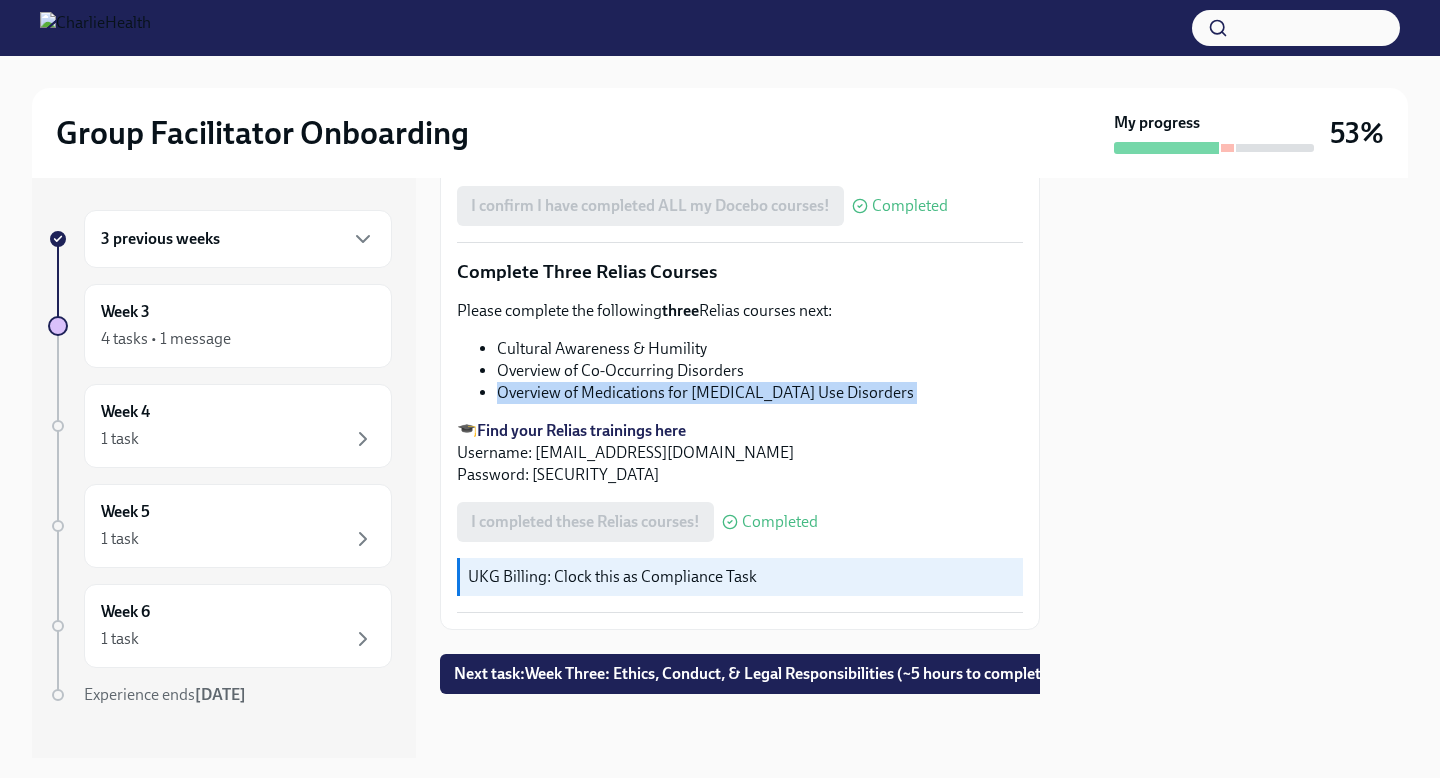 click on "Overview of Medications for [MEDICAL_DATA] Use Disorders" at bounding box center [760, 393] 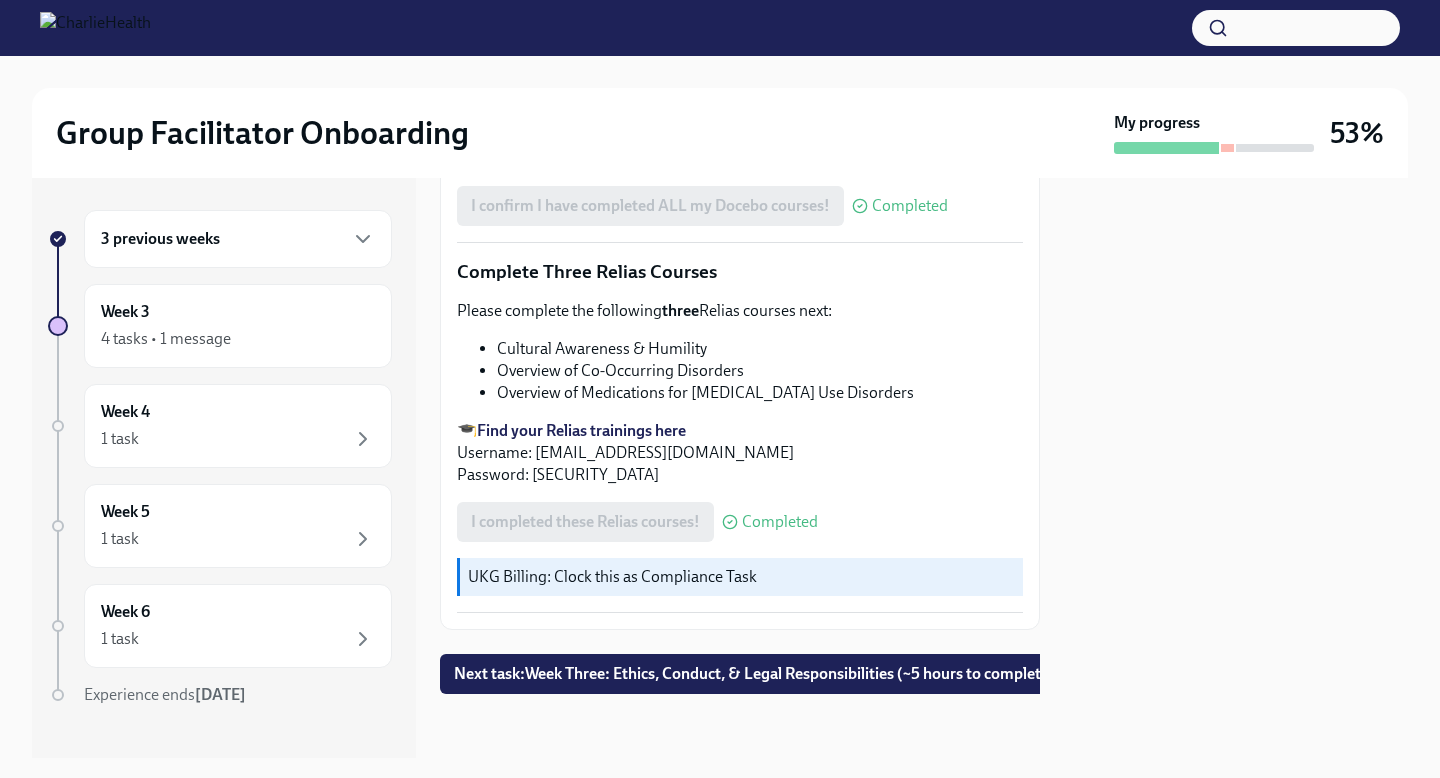 click on "Overview of Medications for [MEDICAL_DATA] Use Disorders" at bounding box center [760, 393] 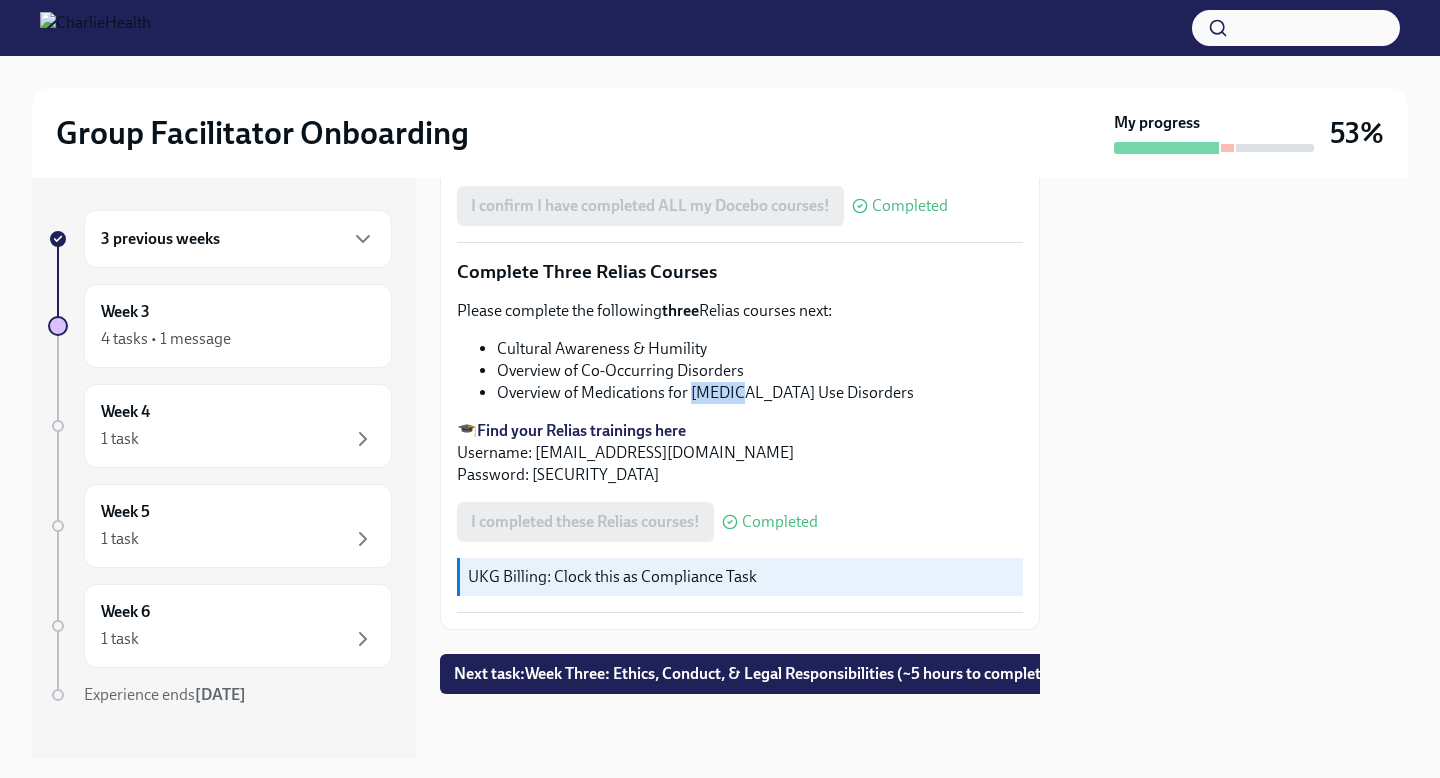 click on "Overview of Medications for [MEDICAL_DATA] Use Disorders" at bounding box center (760, 393) 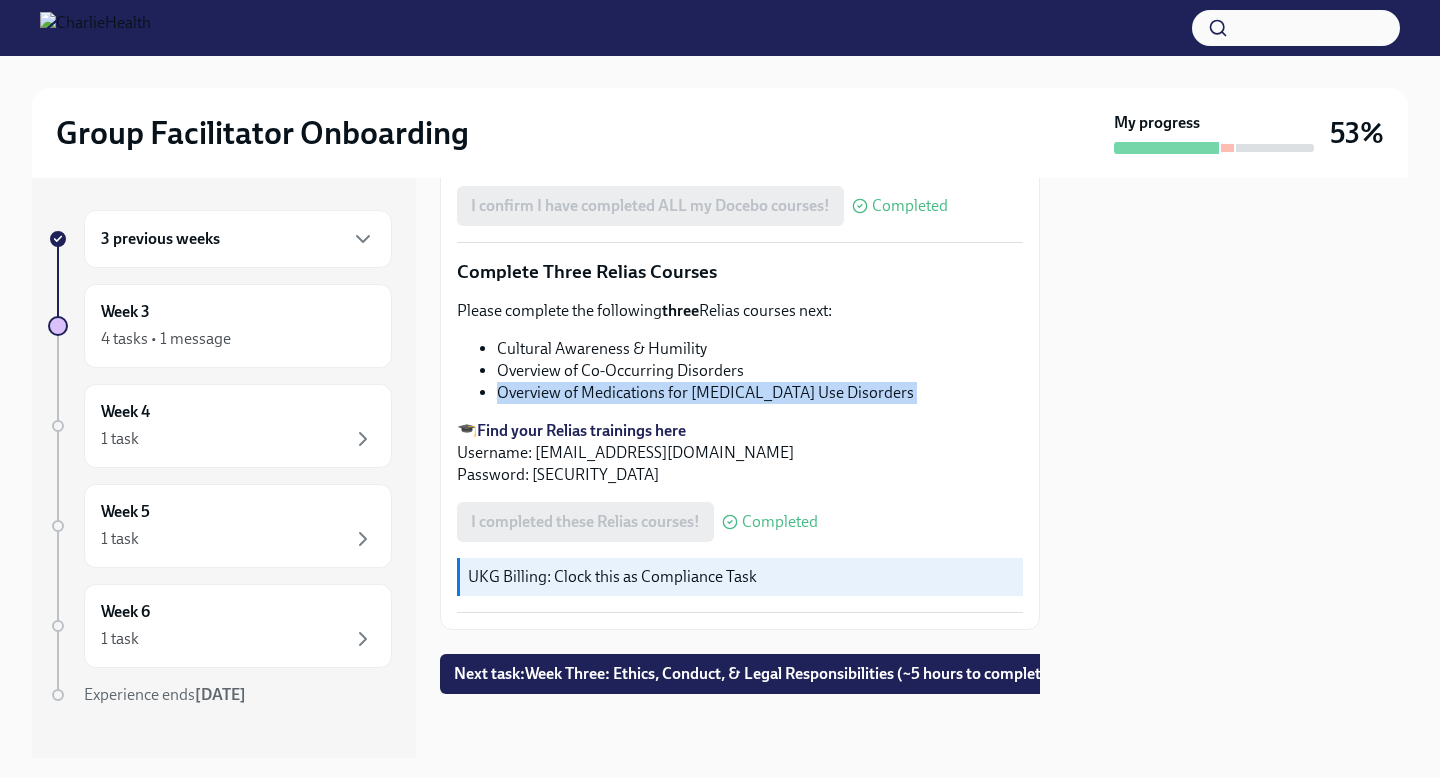 click on "Overview of Medications for [MEDICAL_DATA] Use Disorders" at bounding box center [760, 393] 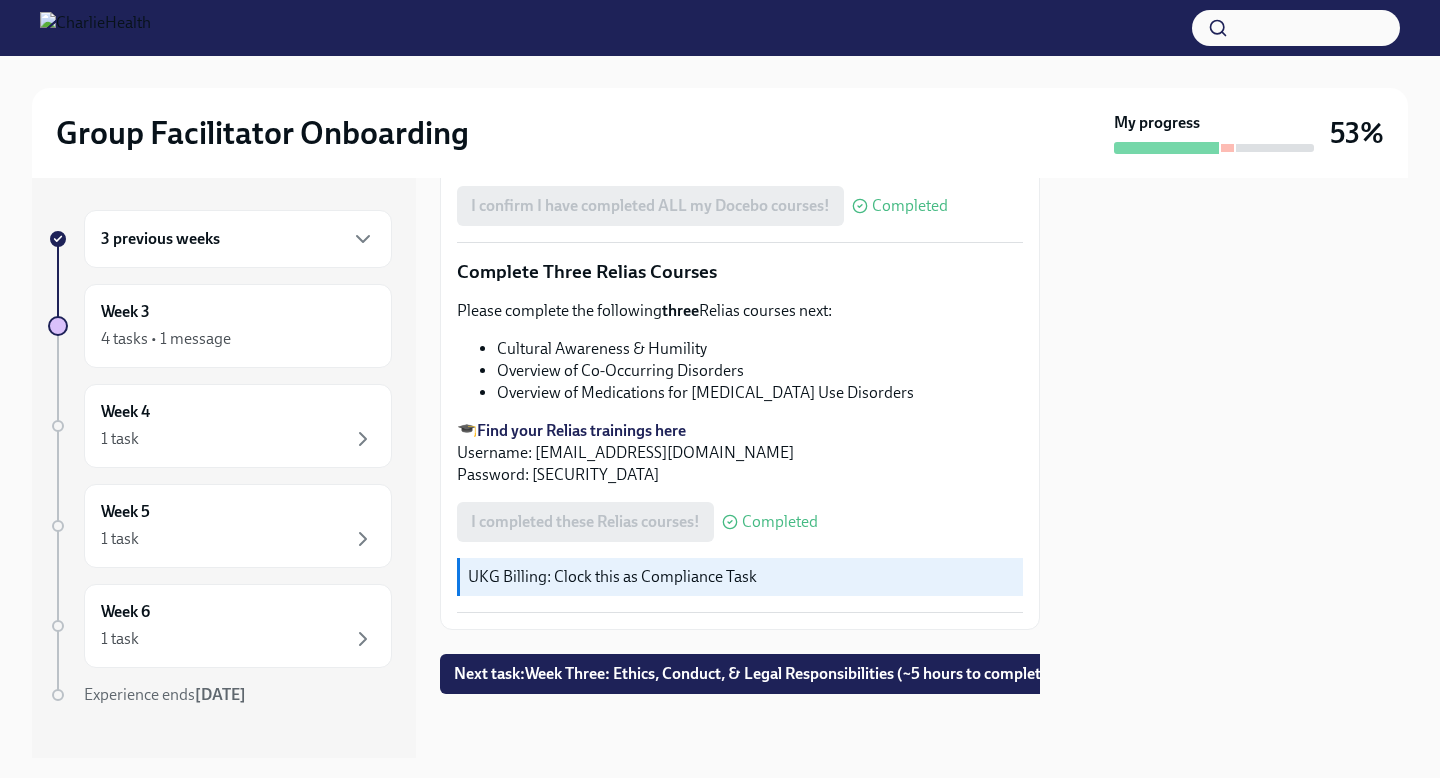click on "Overview of Medications for [MEDICAL_DATA] Use Disorders" at bounding box center [760, 393] 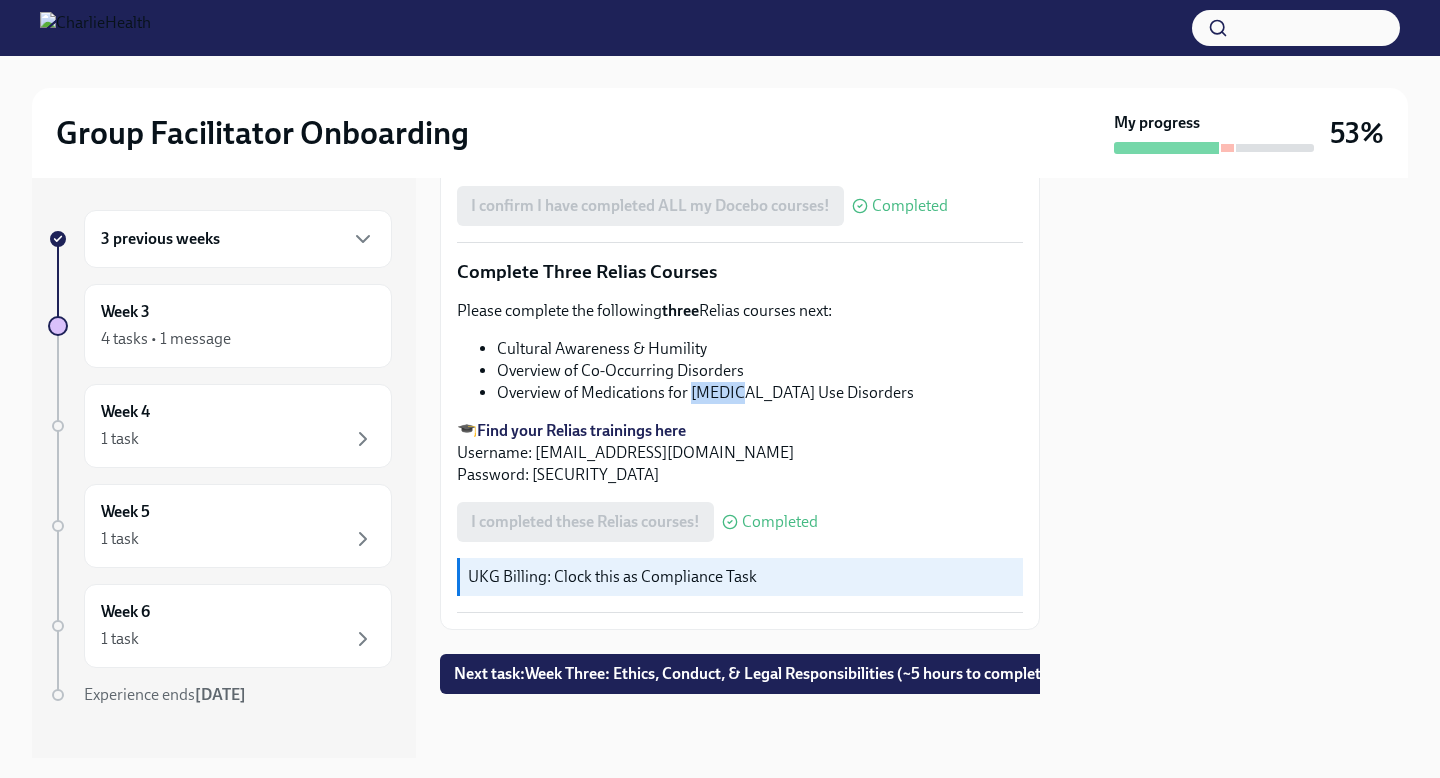 click on "Overview of Medications for [MEDICAL_DATA] Use Disorders" at bounding box center [760, 393] 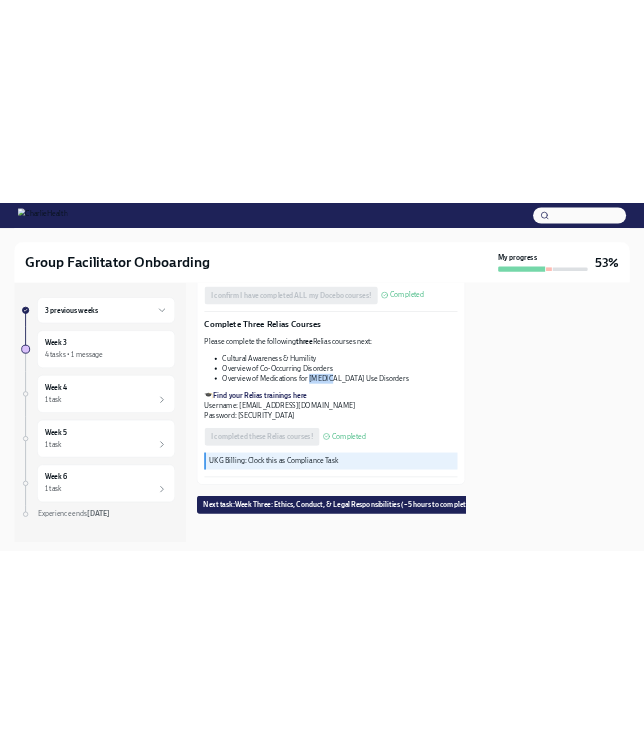 scroll, scrollTop: 0, scrollLeft: 0, axis: both 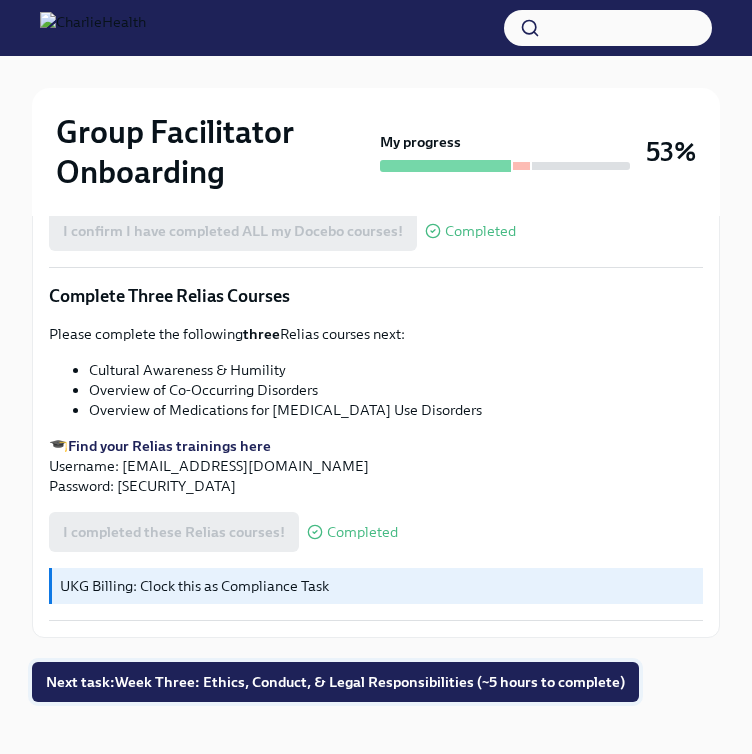 click on "Next task :  Week Three: Ethics, Conduct, & Legal Responsibilities (~5 hours to complete)" at bounding box center [335, 682] 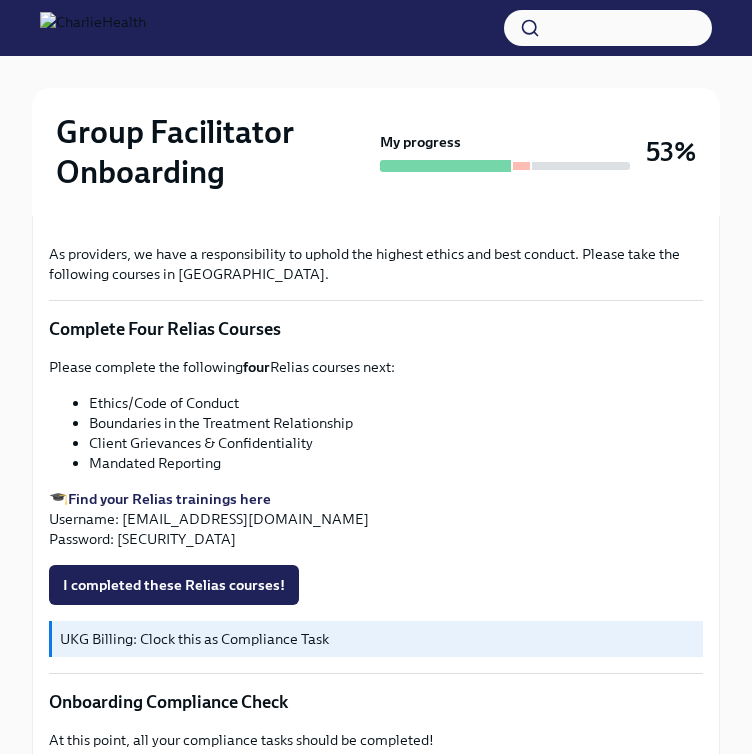 scroll, scrollTop: 873, scrollLeft: 0, axis: vertical 